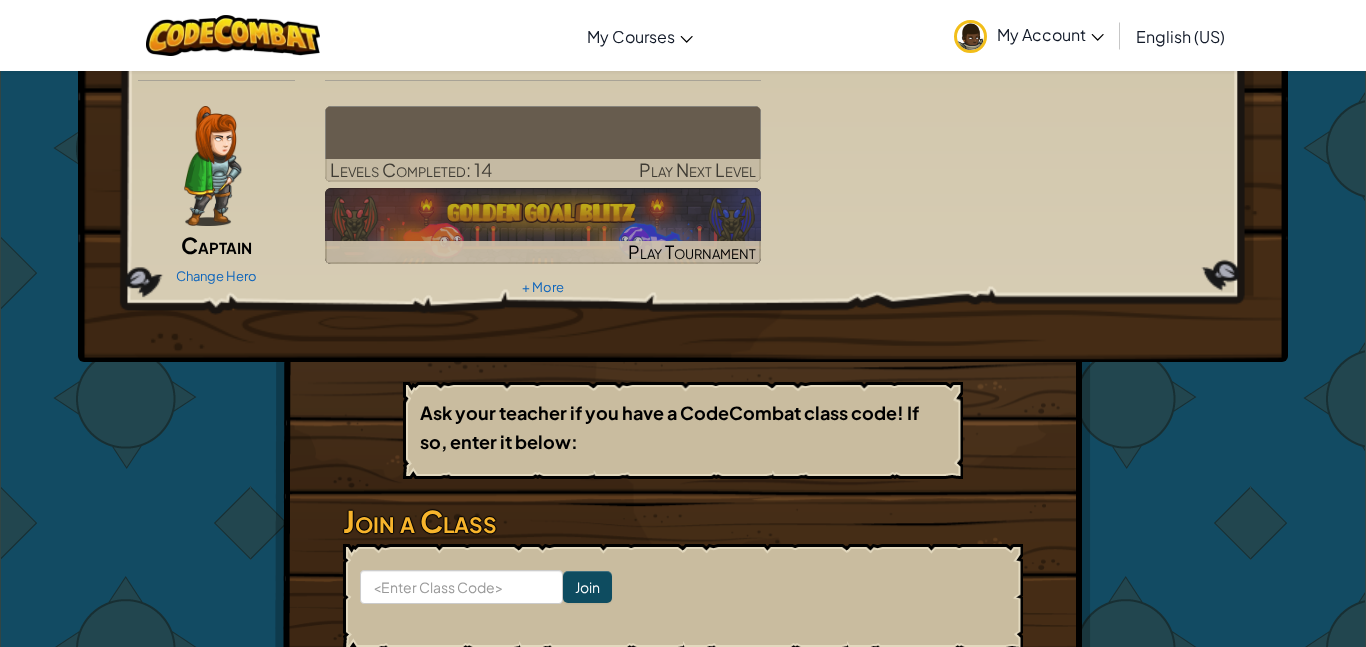 scroll, scrollTop: 83, scrollLeft: 0, axis: vertical 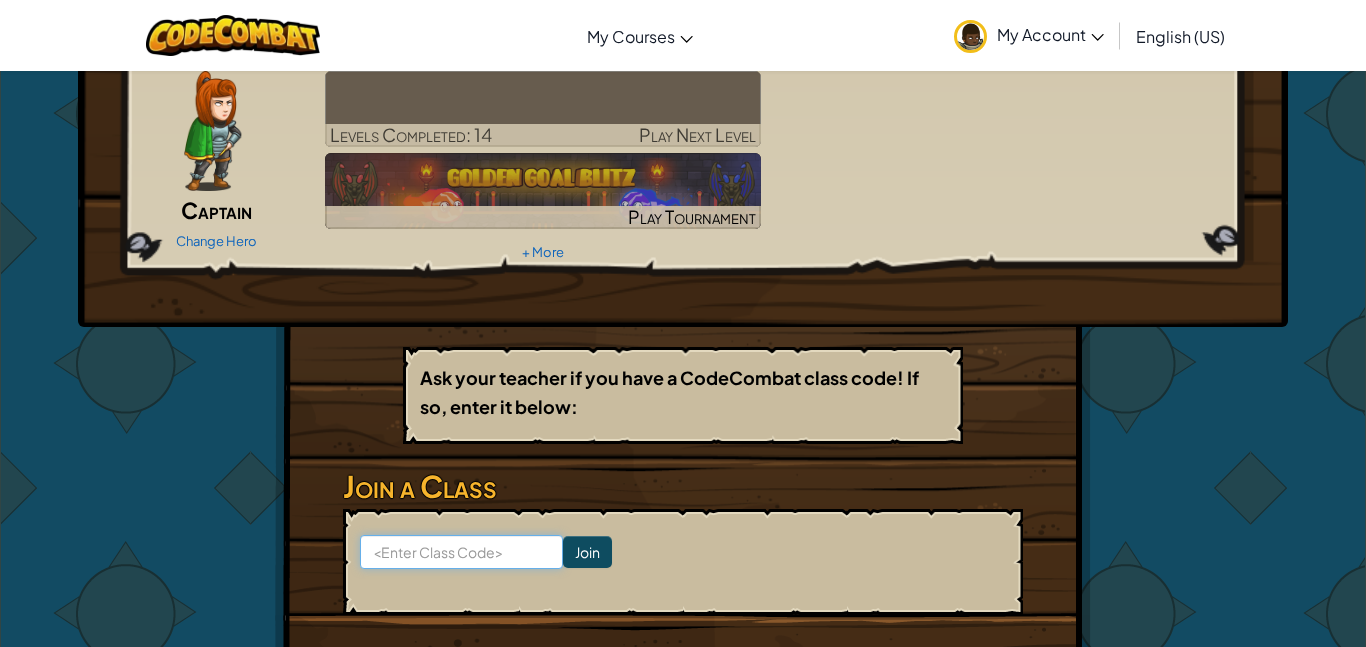 click at bounding box center (461, 552) 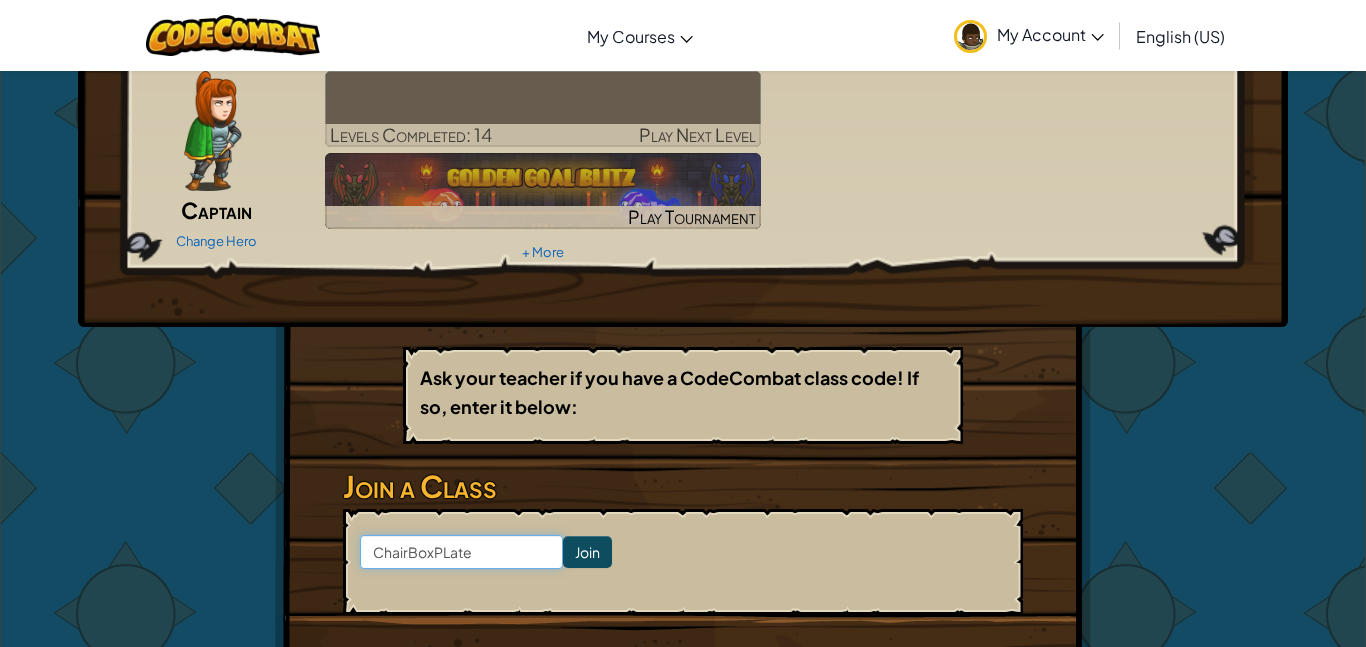 click on "ChairBoxPLate" at bounding box center (461, 552) 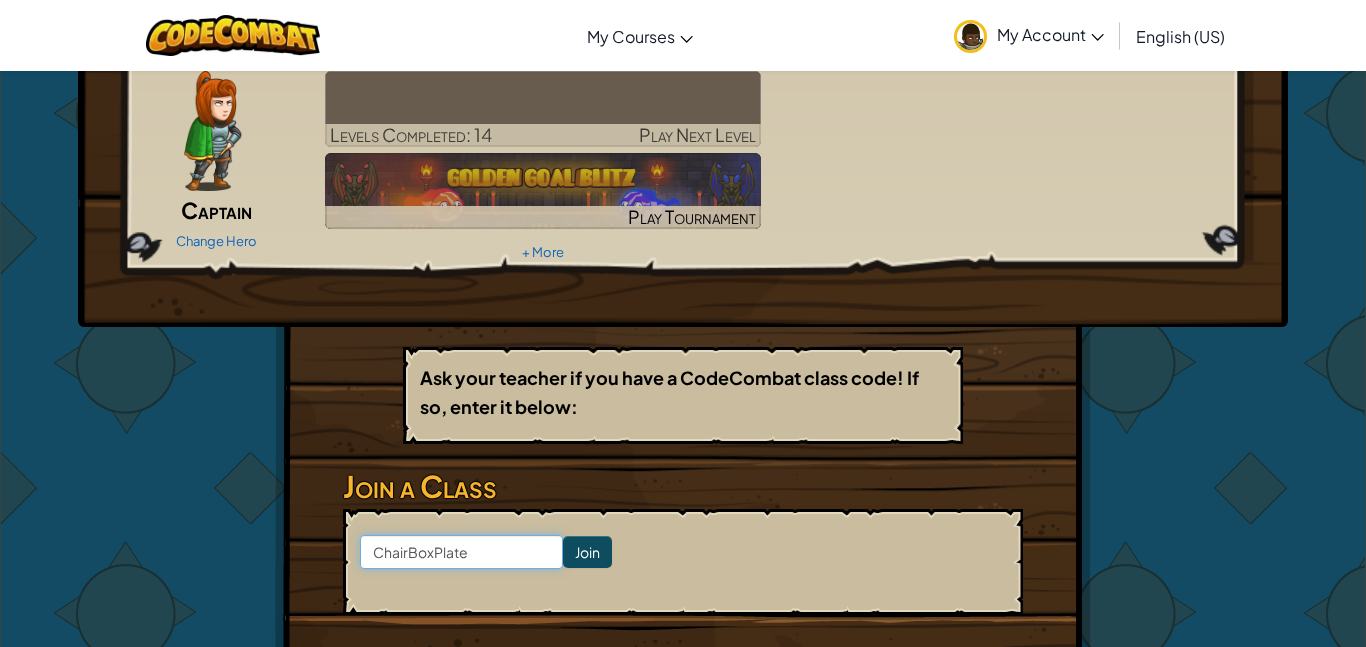 type on "ChairBoxPlate" 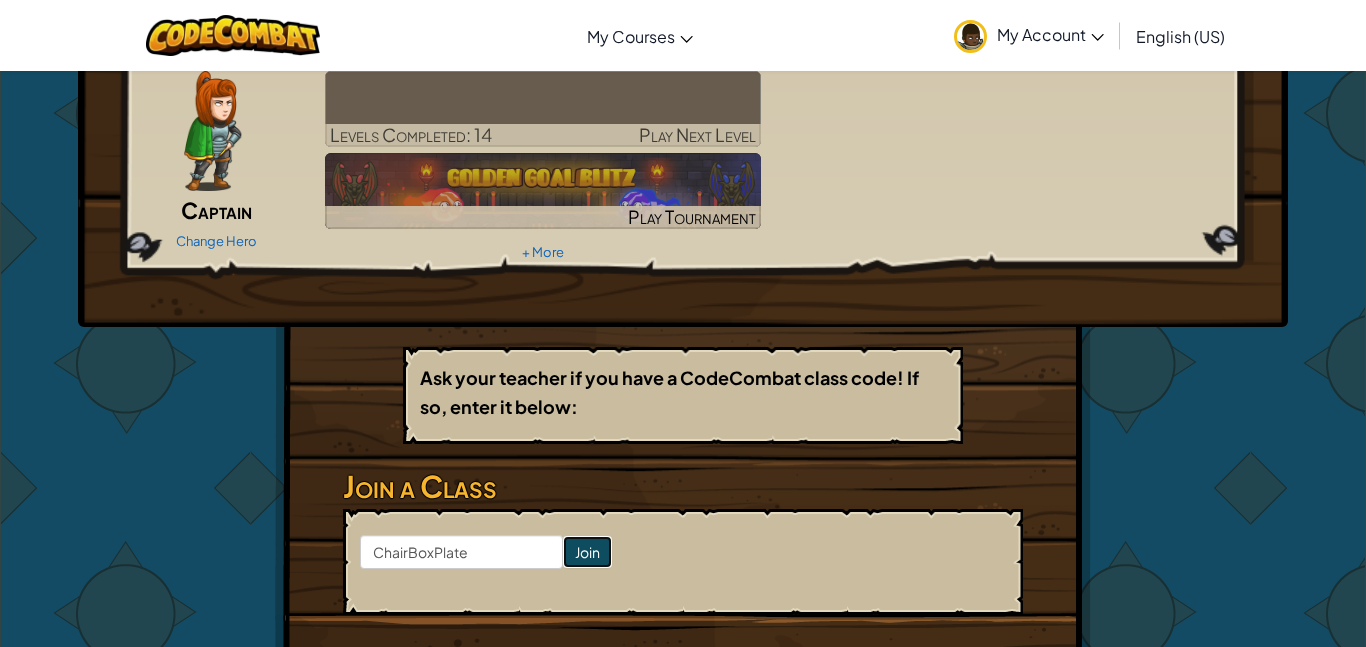 click on "Join" at bounding box center (587, 552) 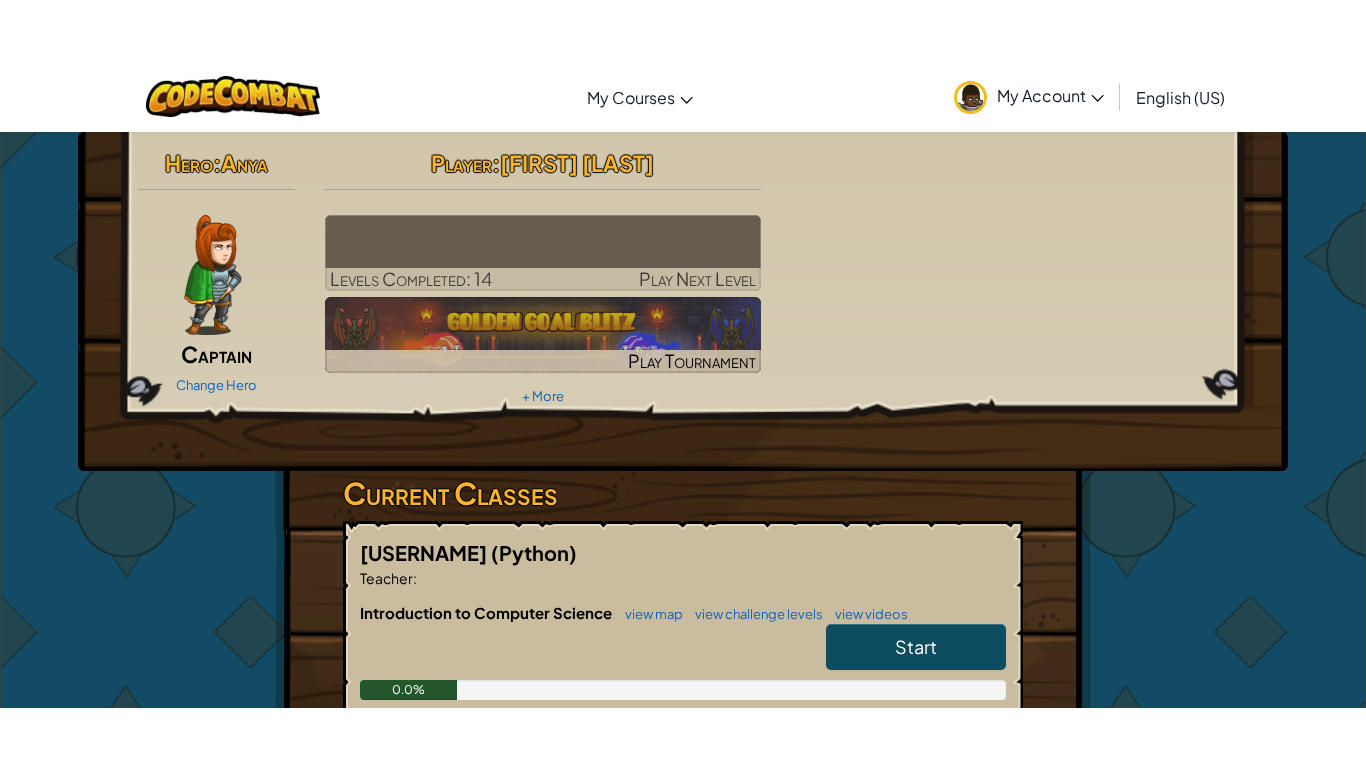 scroll, scrollTop: 0, scrollLeft: 0, axis: both 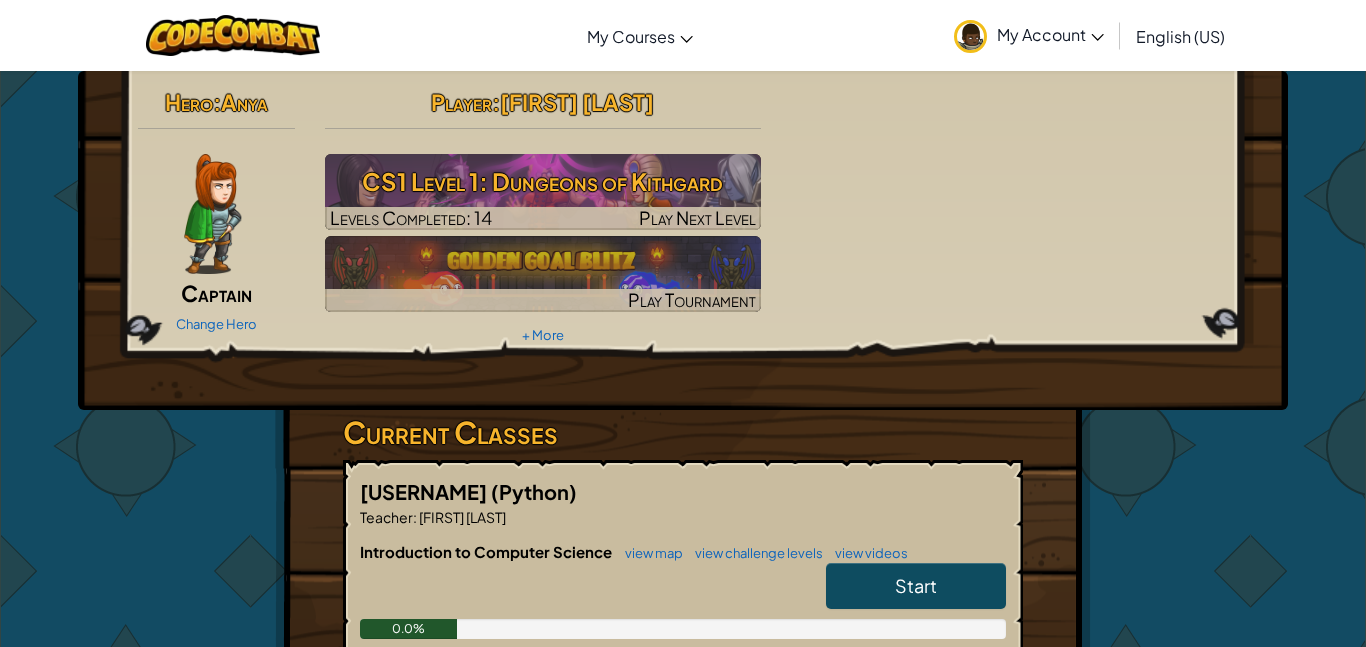 click on "Start" at bounding box center (916, 585) 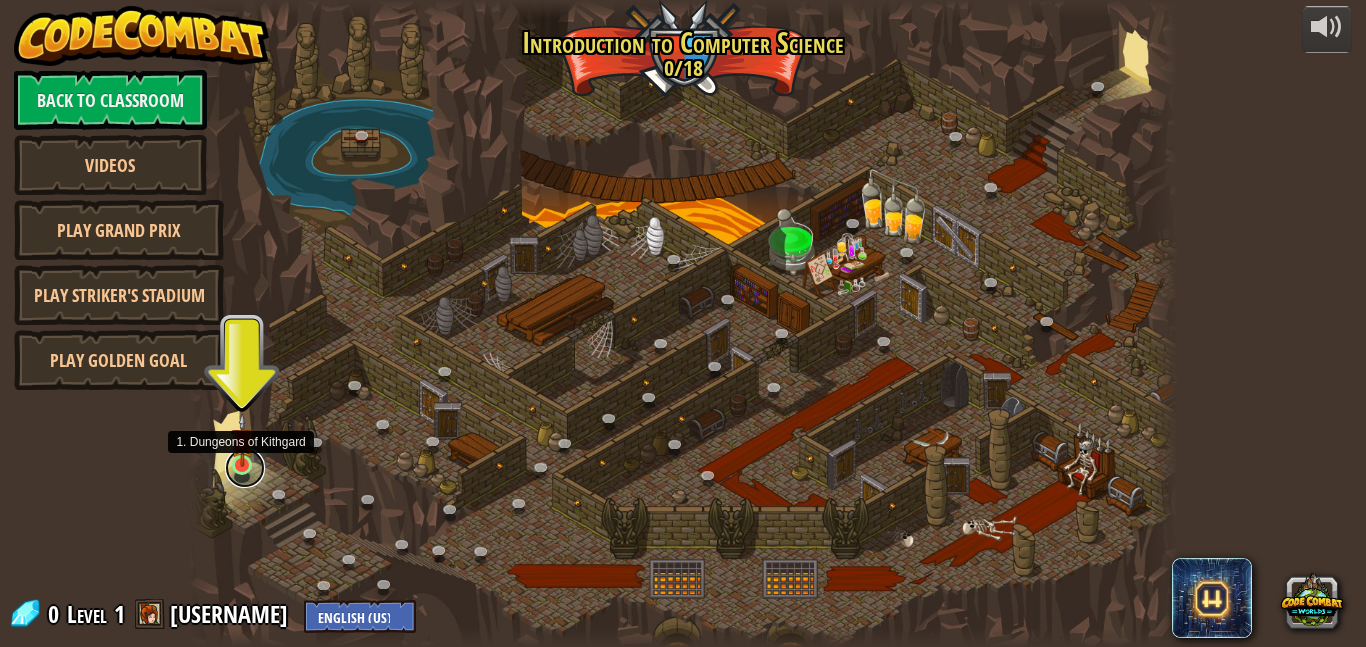 click at bounding box center [245, 468] 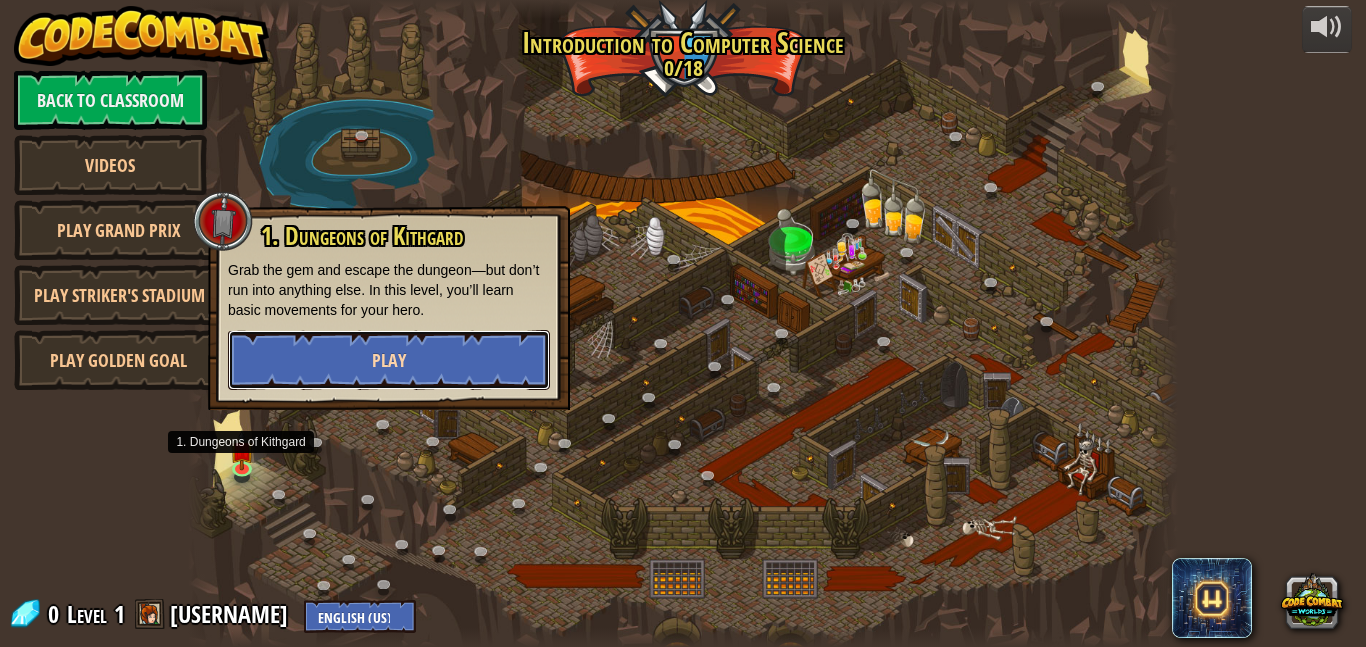 click on "Play" at bounding box center (389, 360) 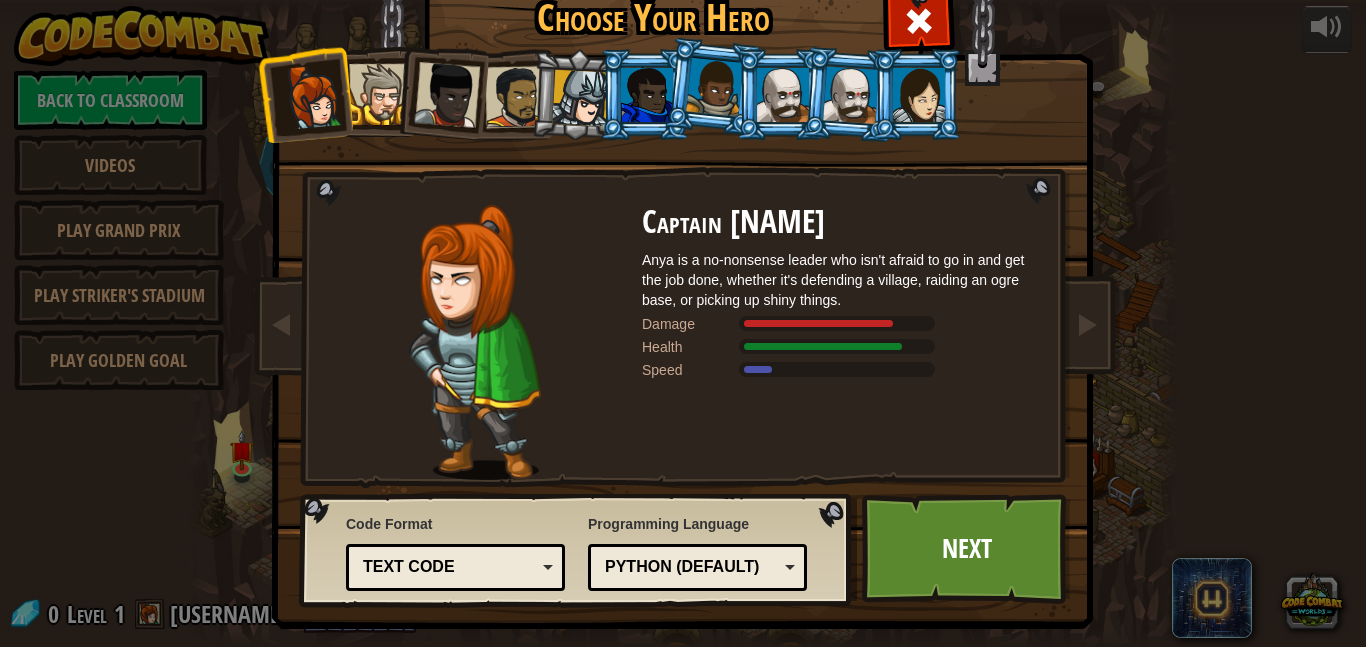 click at bounding box center (474, 342) 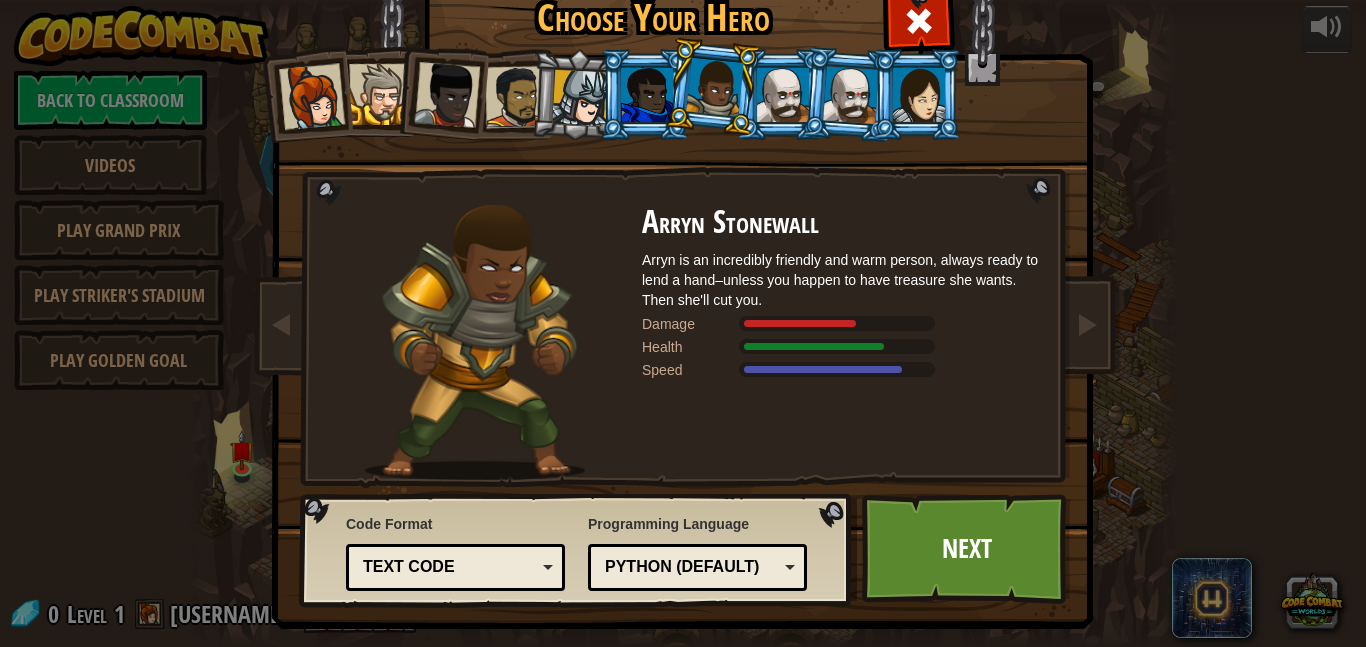 click at bounding box center (783, 95) 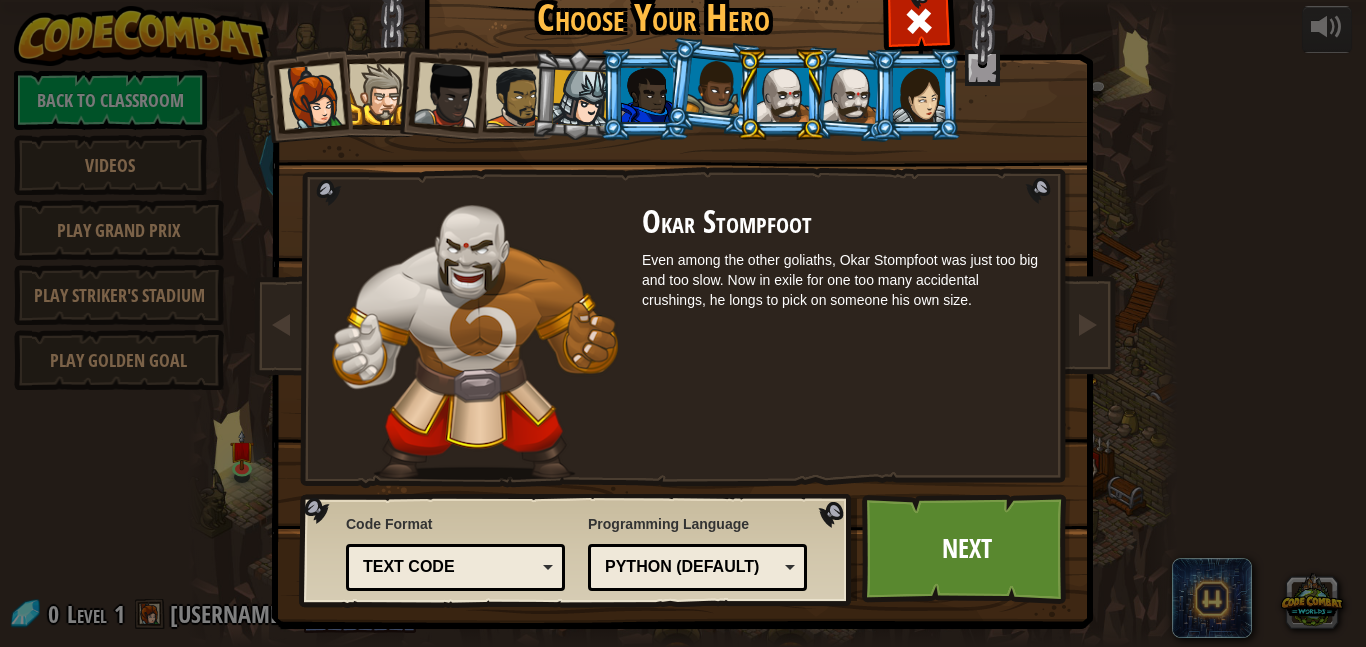click at bounding box center [851, 94] 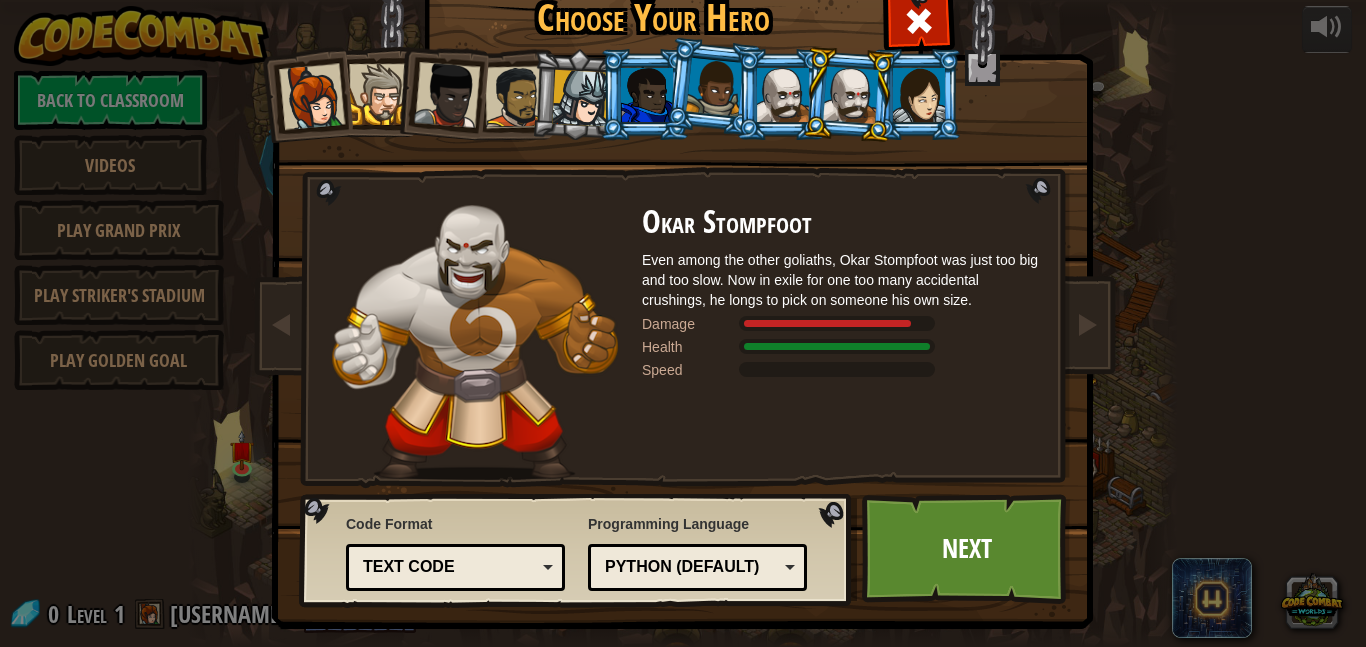 click at bounding box center [919, 95] 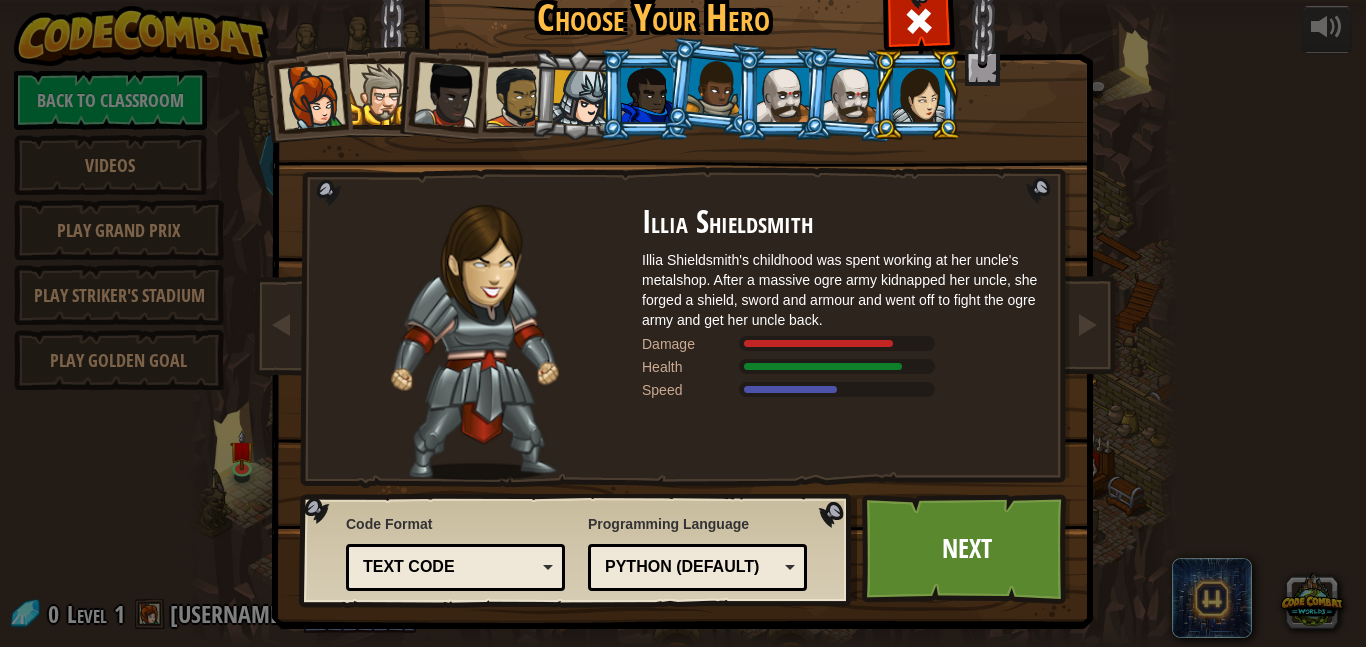 click at bounding box center (714, 87) 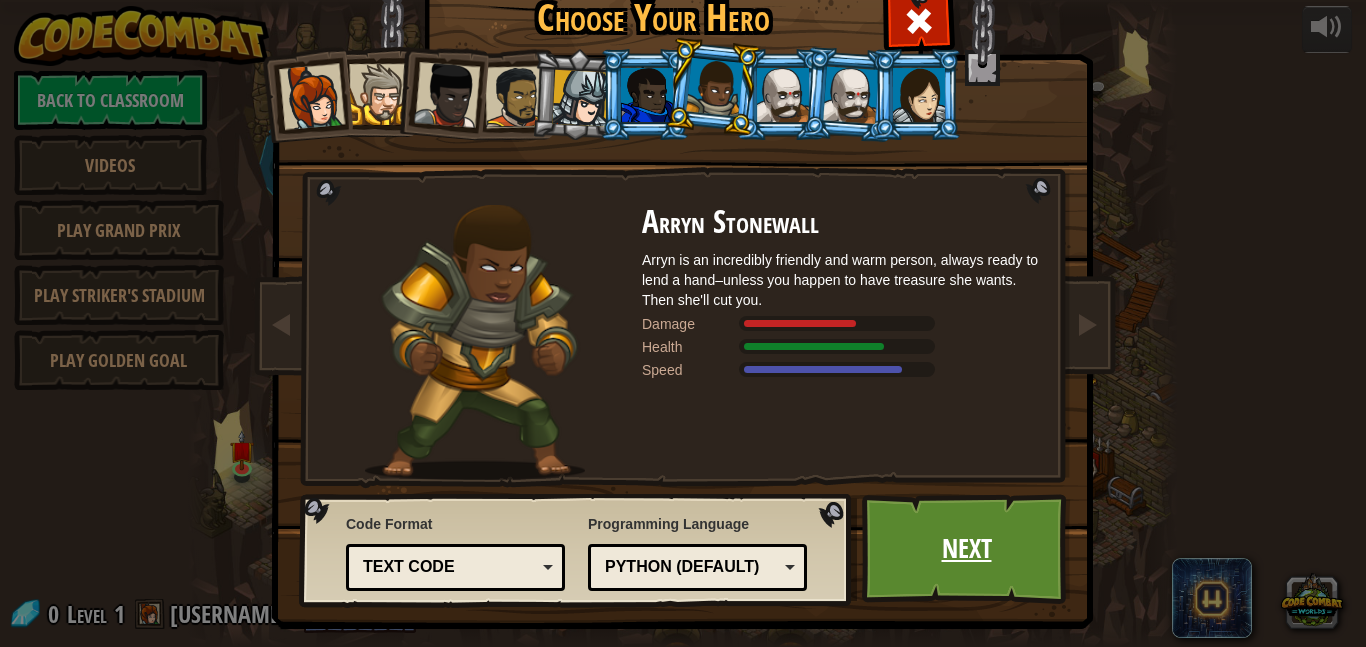 click on "Next" at bounding box center [966, 549] 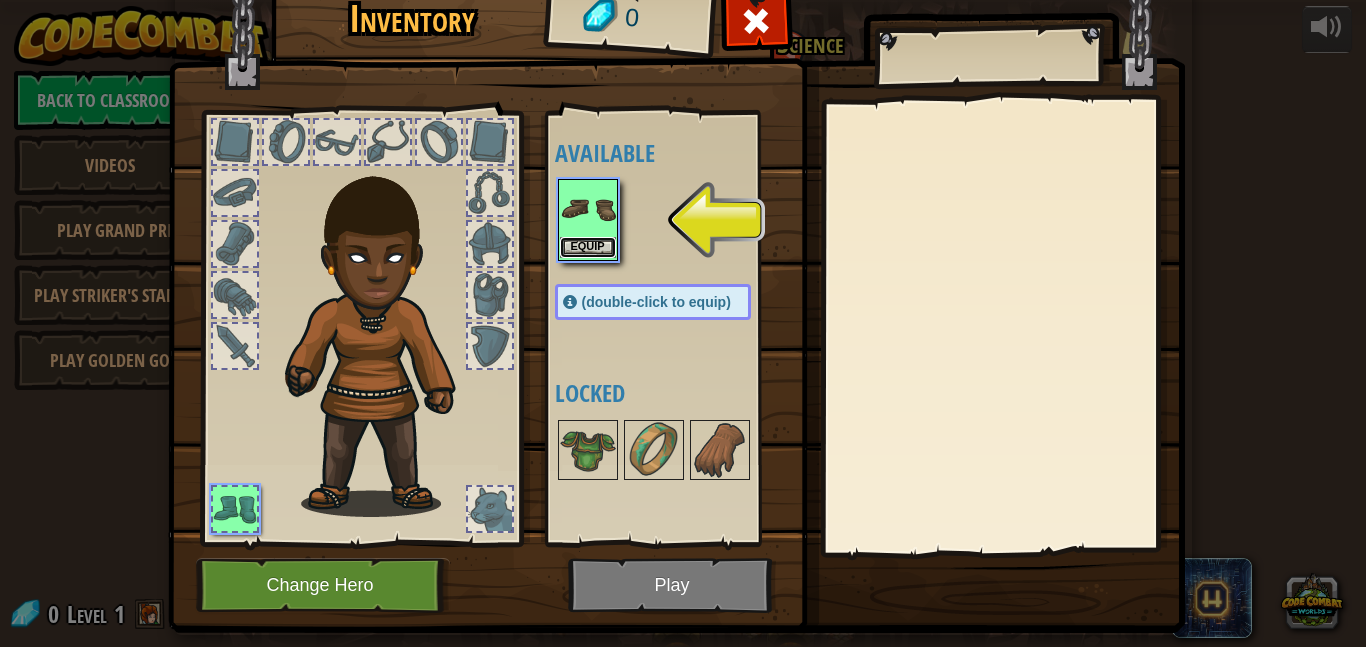 click on "Equip" at bounding box center (588, 247) 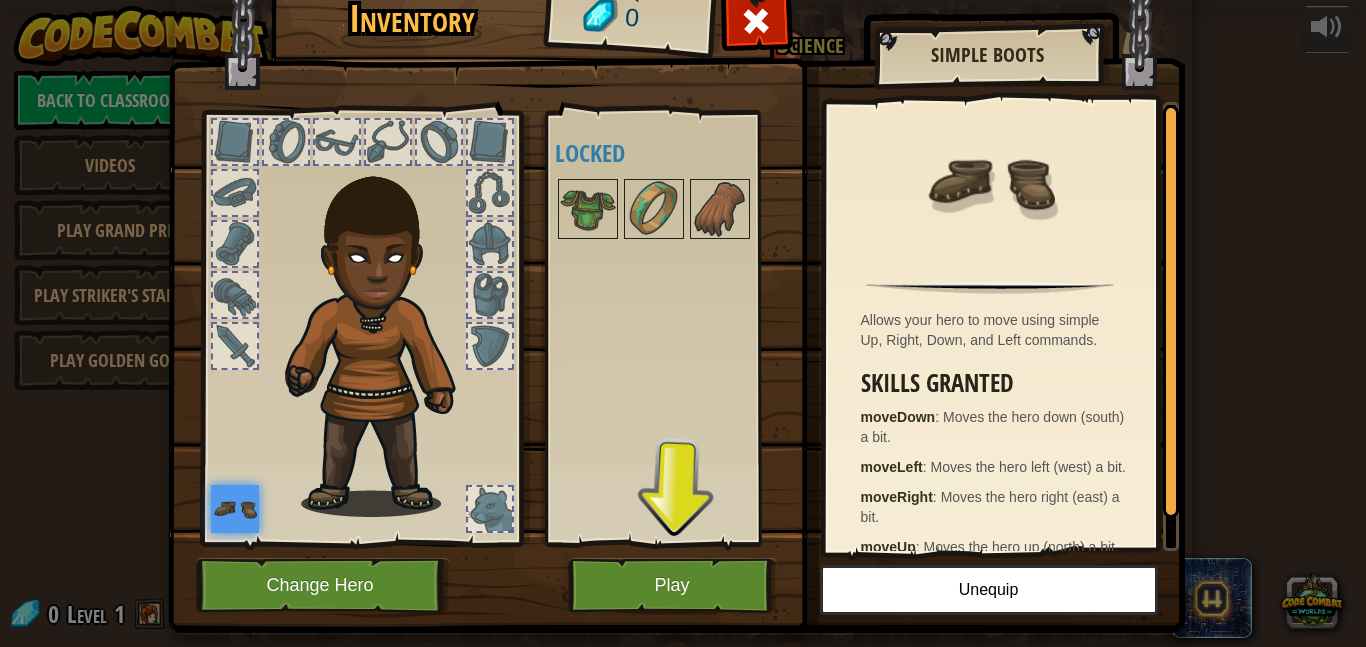 click at bounding box center (676, 270) 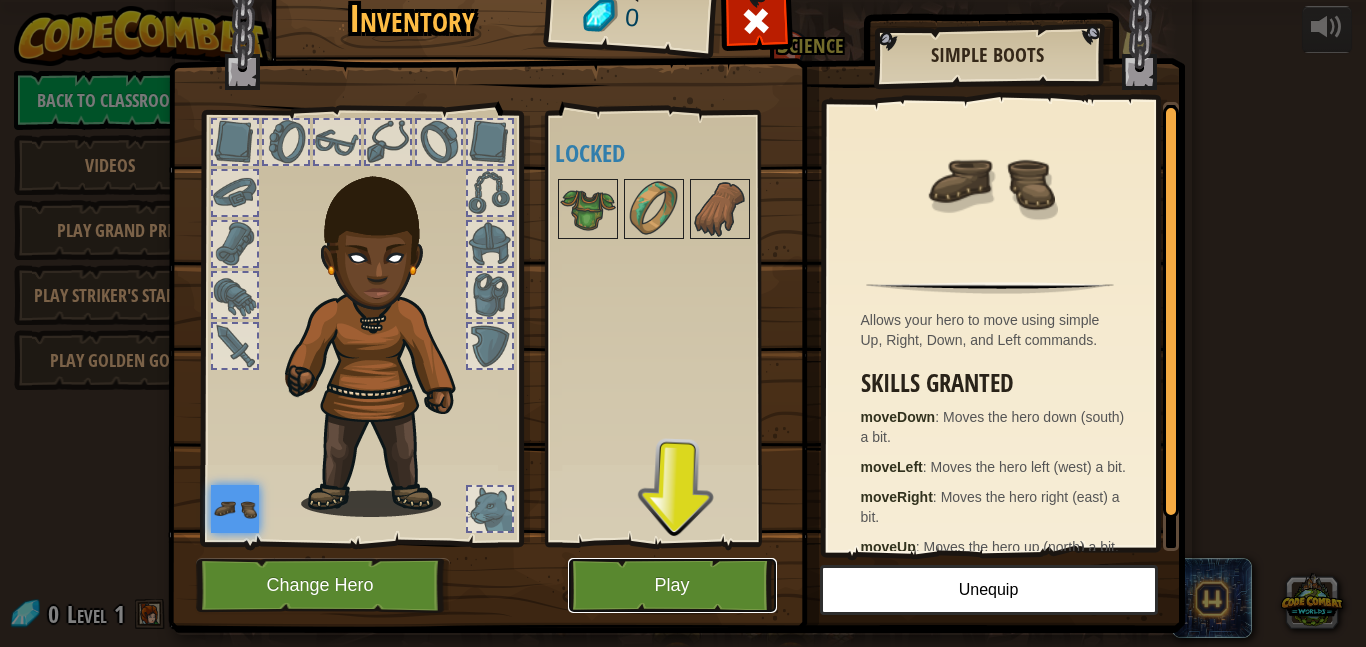 click on "Play" at bounding box center [672, 585] 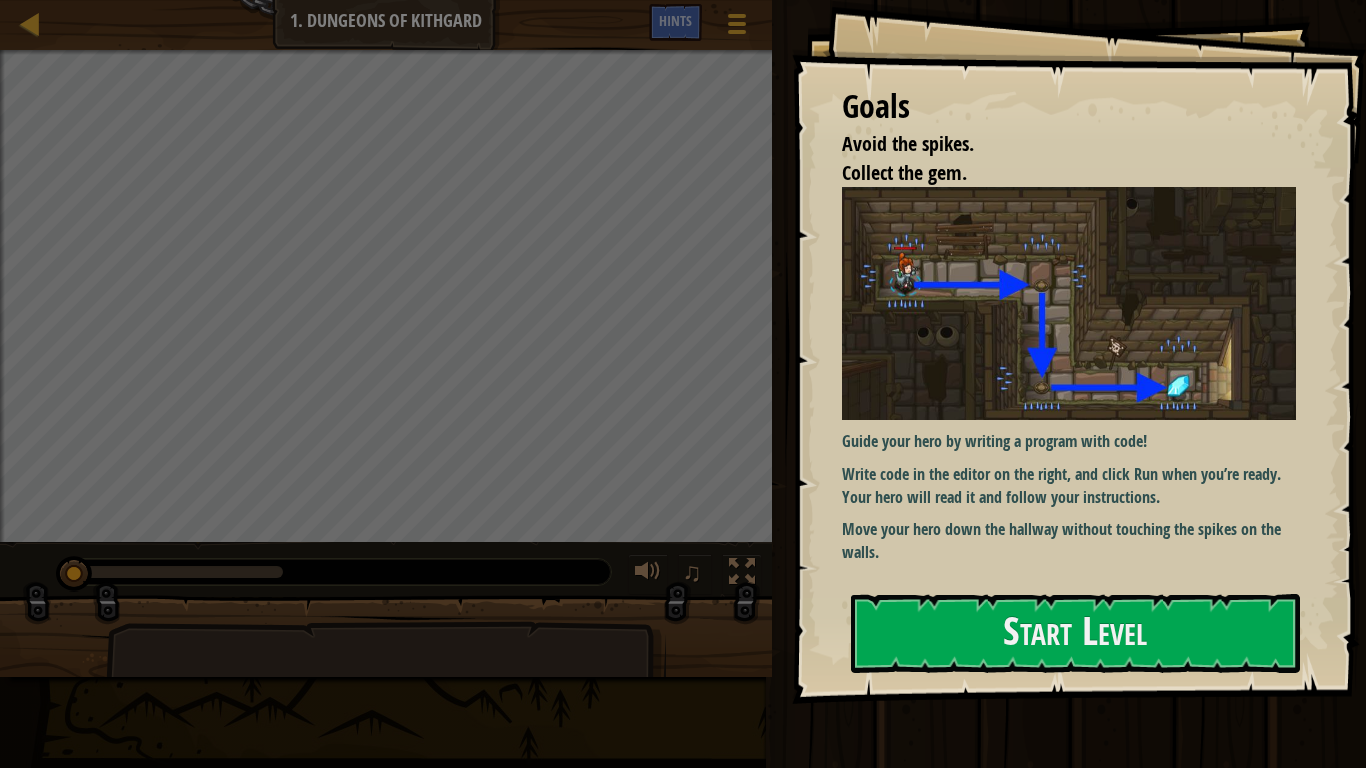 click at bounding box center [1069, 303] 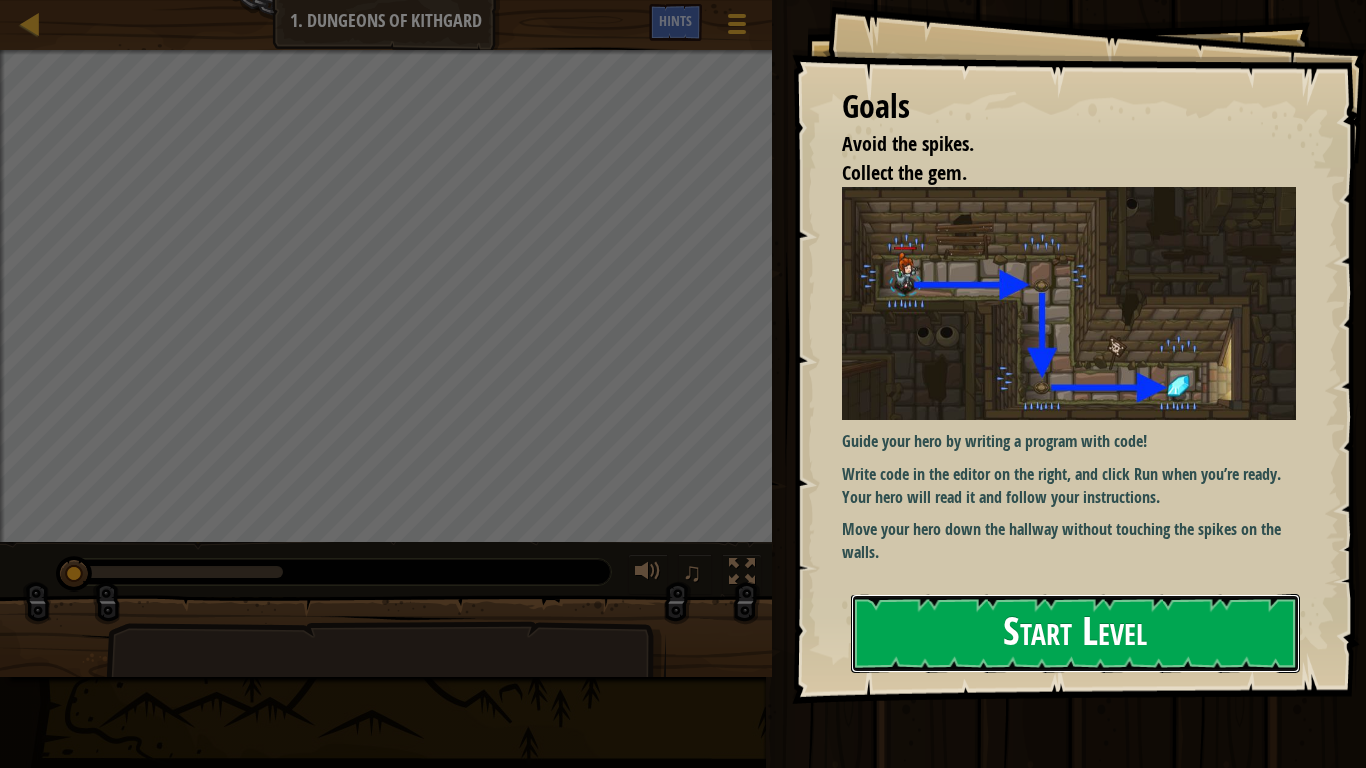 click on "Start Level" at bounding box center (1075, 633) 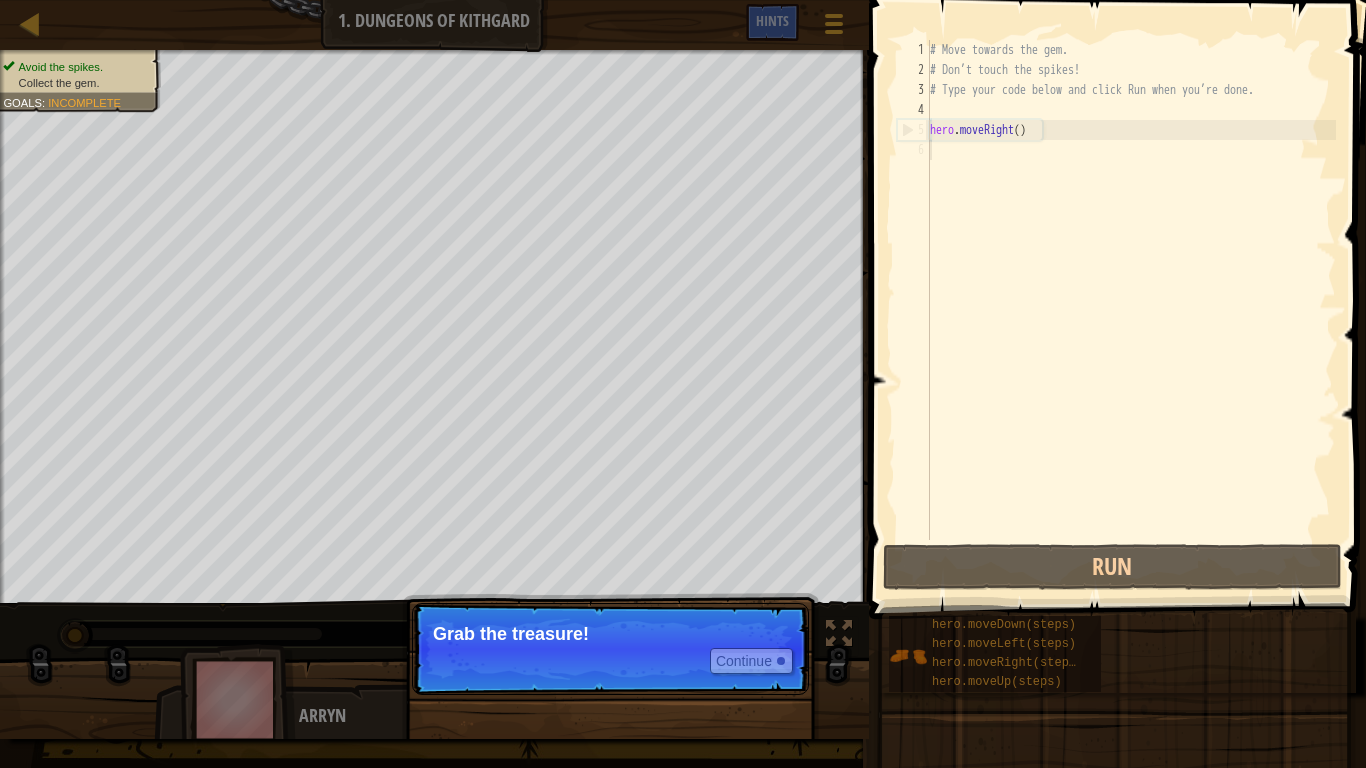 click on "Grab the treasure!" at bounding box center (610, 634) 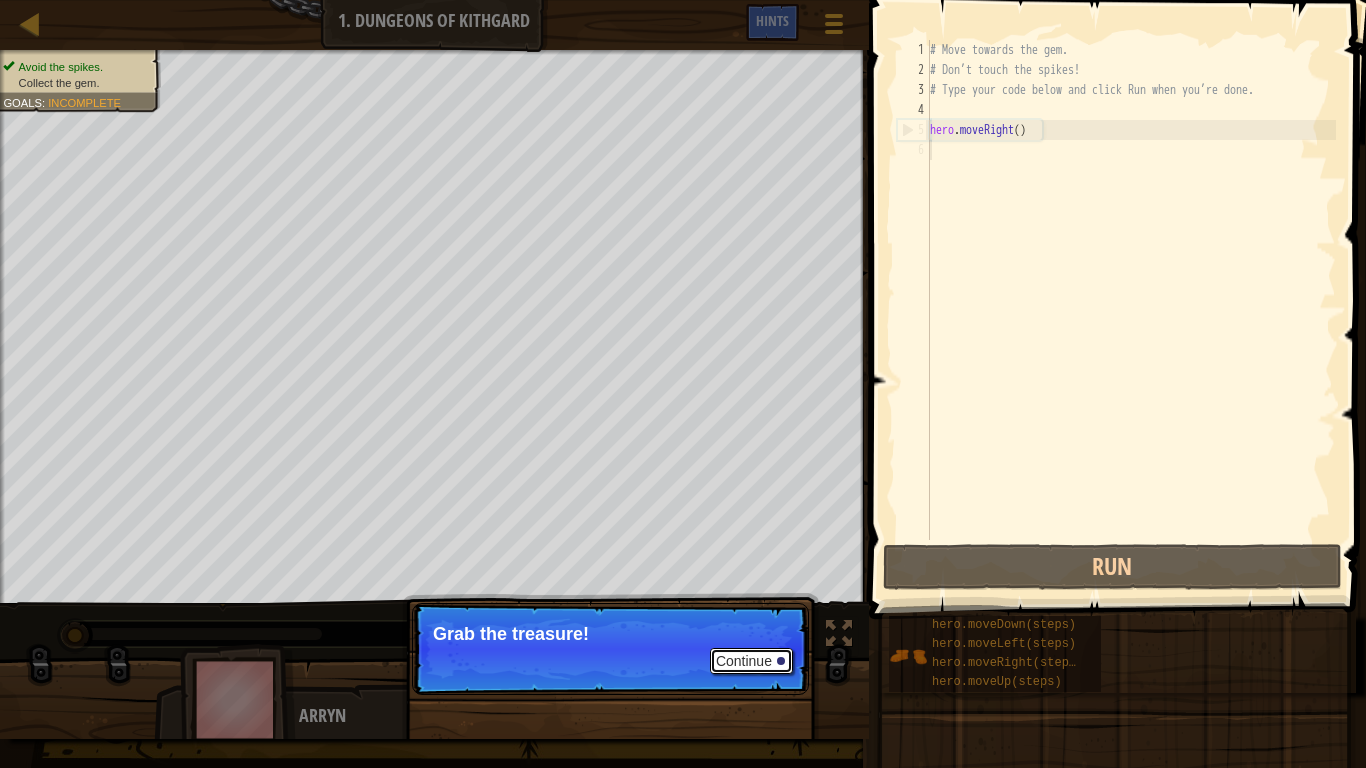 click on "Continue" at bounding box center (751, 661) 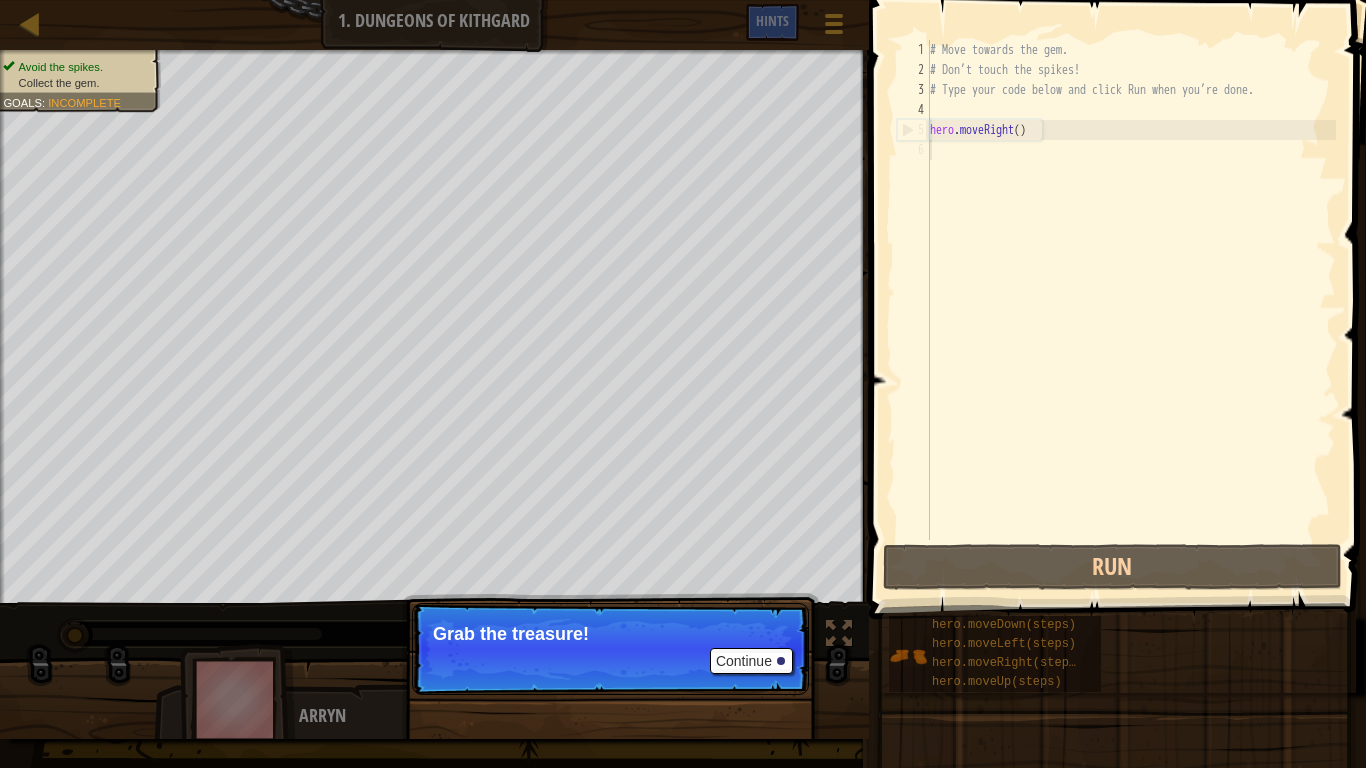 scroll, scrollTop: 9, scrollLeft: 0, axis: vertical 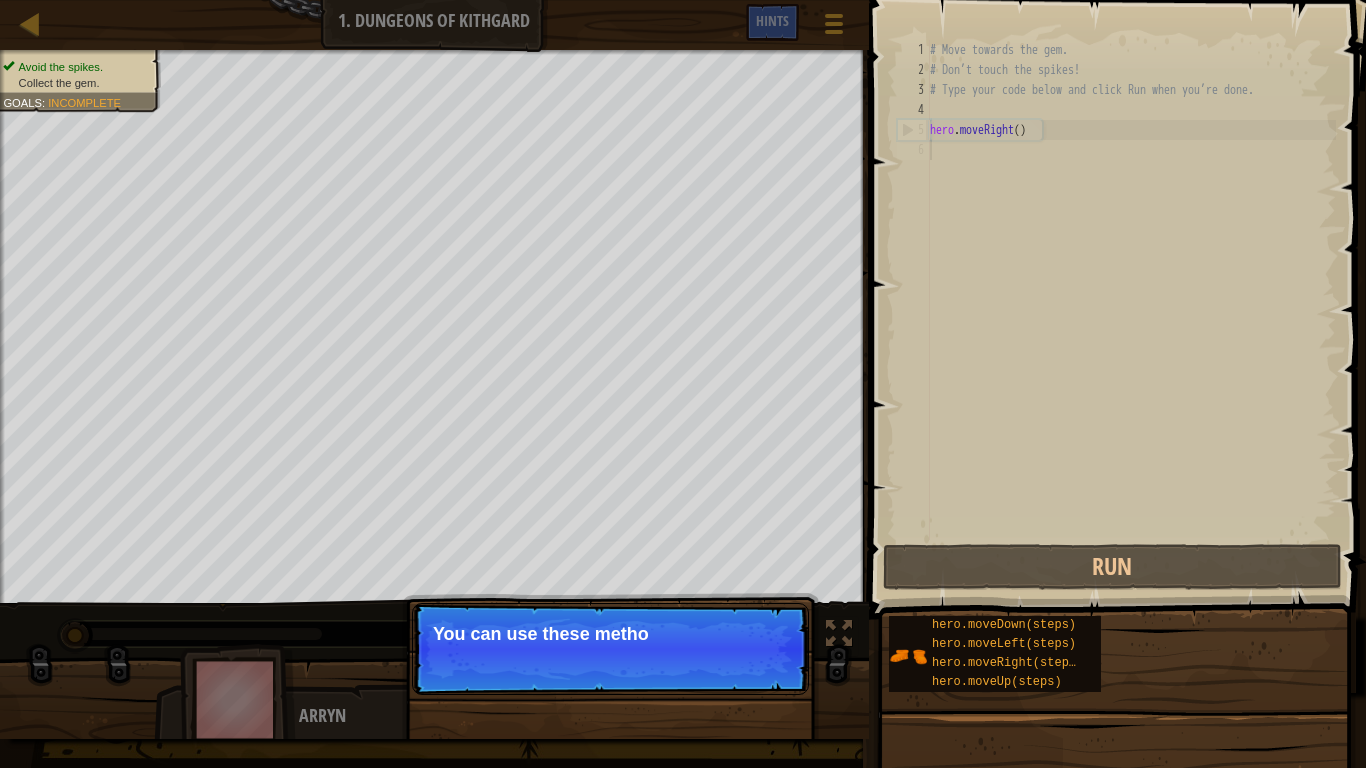click on "Continue  You can use these metho" at bounding box center (610, 649) 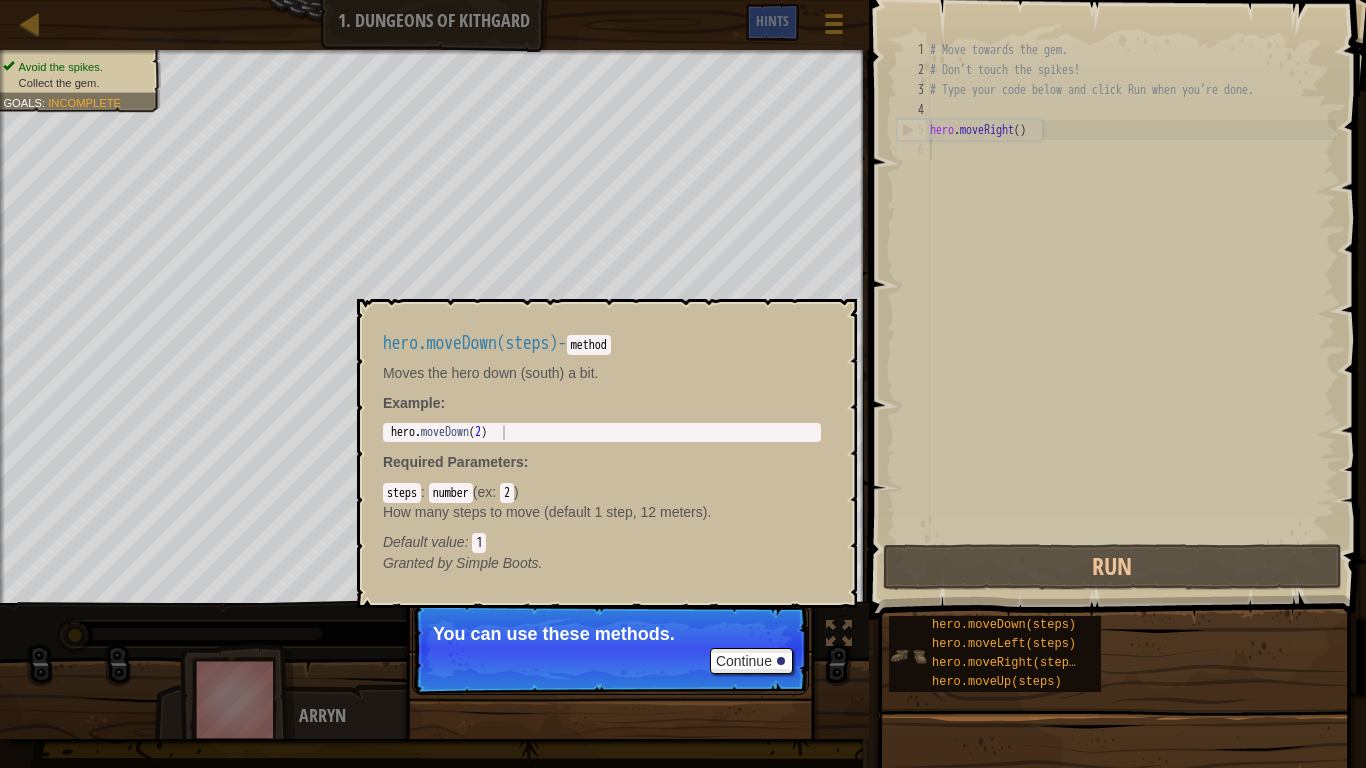 click at bounding box center [908, 656] 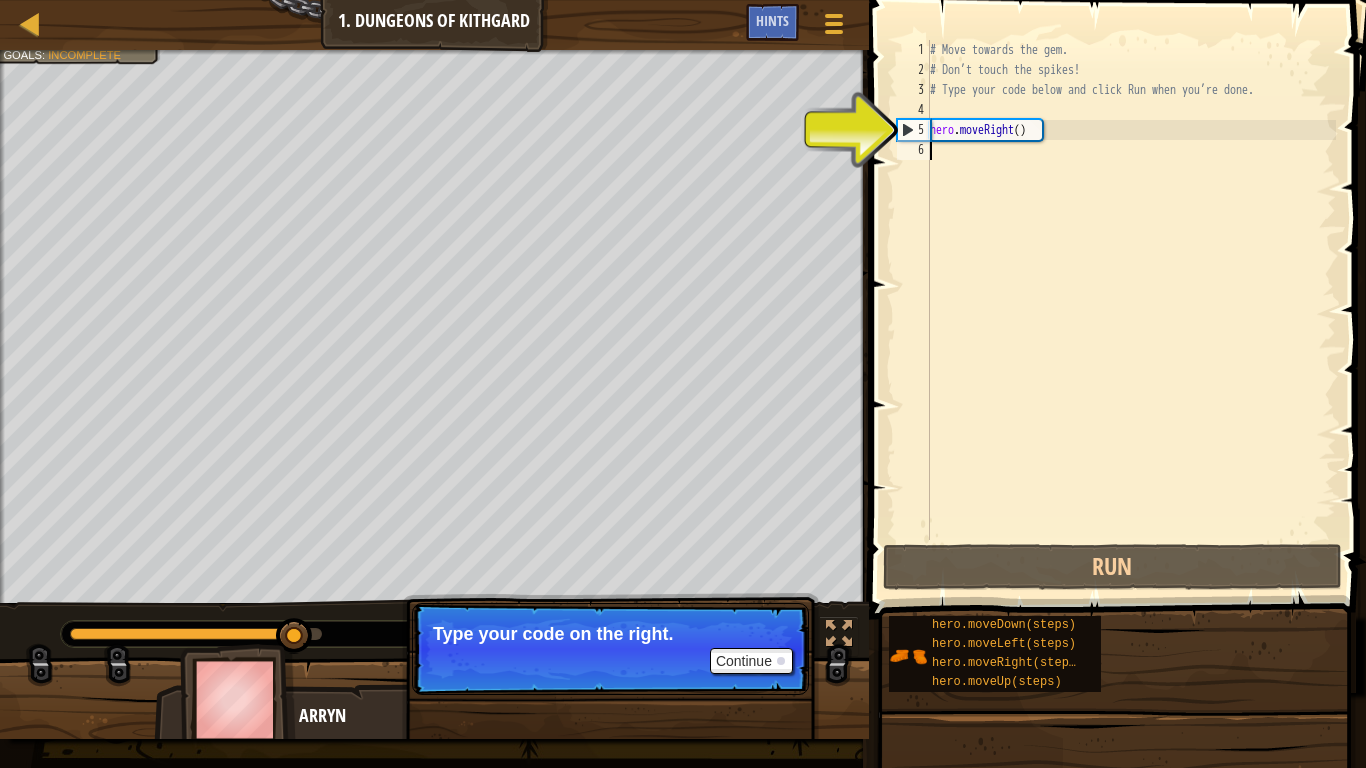 click on "# Move towards the gem. # Don’t touch the spikes! # Type your code below and click Run when you’re done. hero . moveRight ( )" at bounding box center (1131, 310) 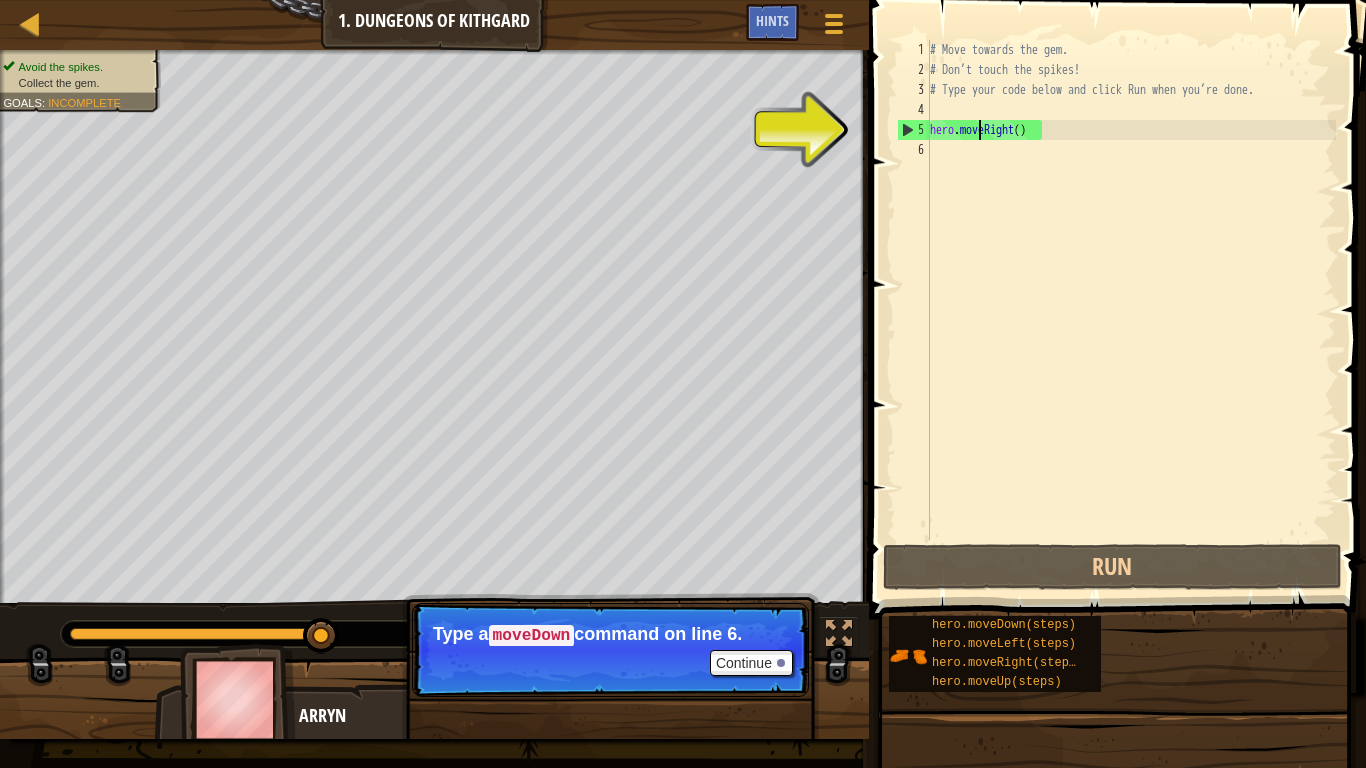 click on "5" at bounding box center (914, 130) 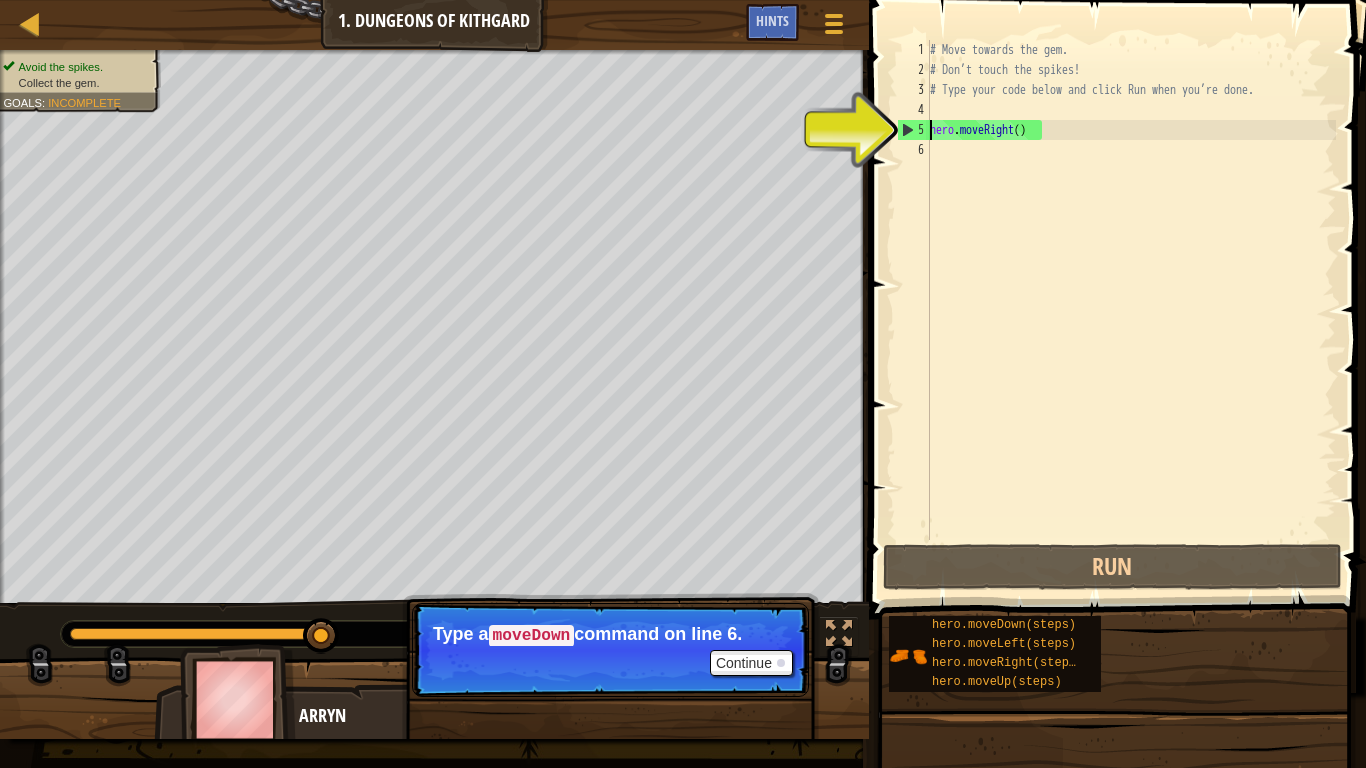 click on "5" at bounding box center [914, 130] 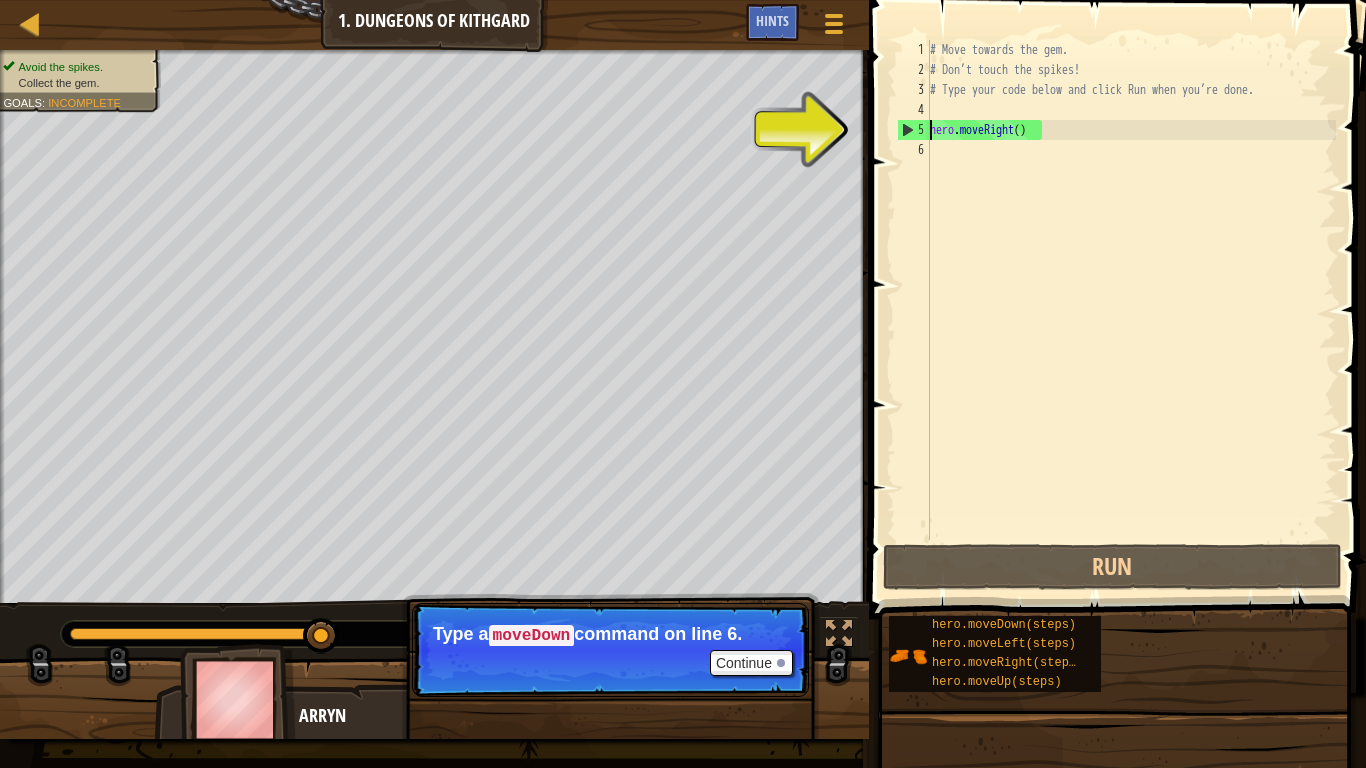 click on "5" at bounding box center (914, 130) 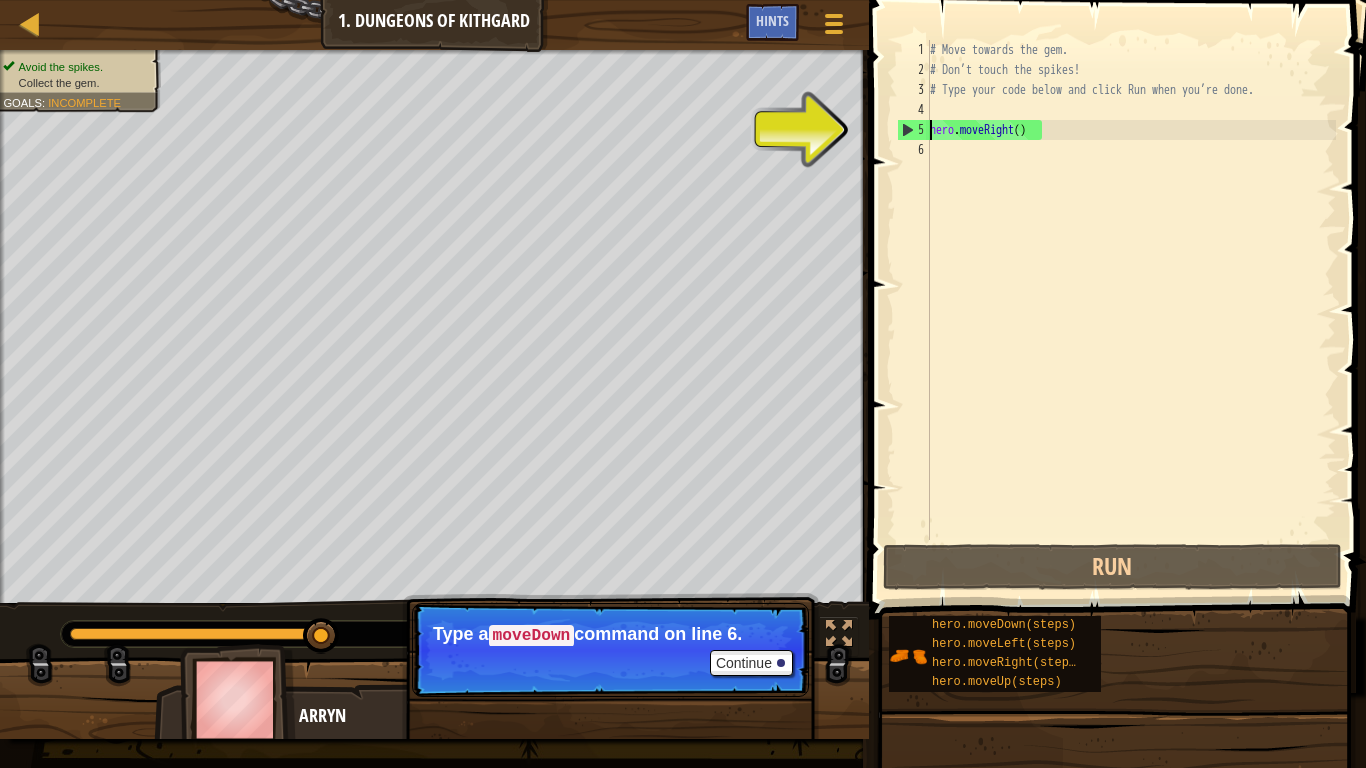 click on "# Move towards the gem. # Don’t touch the spikes! # Type your code below and click Run when you’re done. hero . moveRight ( )" at bounding box center (1131, 310) 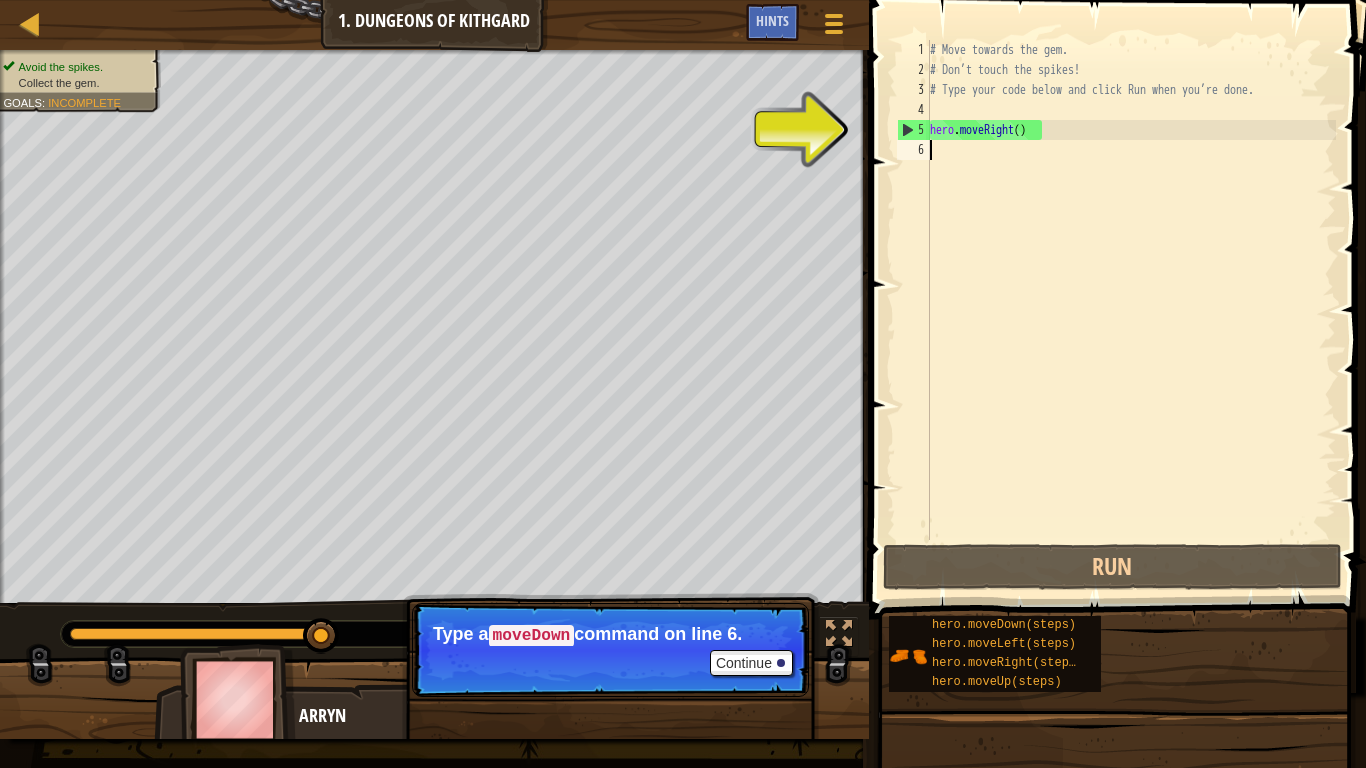 click on "1 2 3 4 5 6 # Move towards the gem. # Don’t touch the spikes! # Type your code below and click Run when you’re done. hero . moveRight ( )     XXXXXXXXXXXXXXXXXXXXXXXXXXXXXXXXXXXXXXXXXXXXXXXXXXXXXXXXXXXXXXXXXXXXXXXXXXXXXXXXXXXXXXXXXXXXXXXXXXXXXXXXXXXXXXXXXXXXXXXXXXXXXXXXXXXXXXXXXXXXXXXXXXXXXXXXXXXXXXXXXXXXXXXXXXXXXXXXXXXXXXXXXXXXXXXXXXXXXXXXXXXXXXXXXXXXXXXXXXXXXXXXXXXXXXXXXXXXXXXXXXXXXXXXXXXXXXXX" at bounding box center [1114, 290] 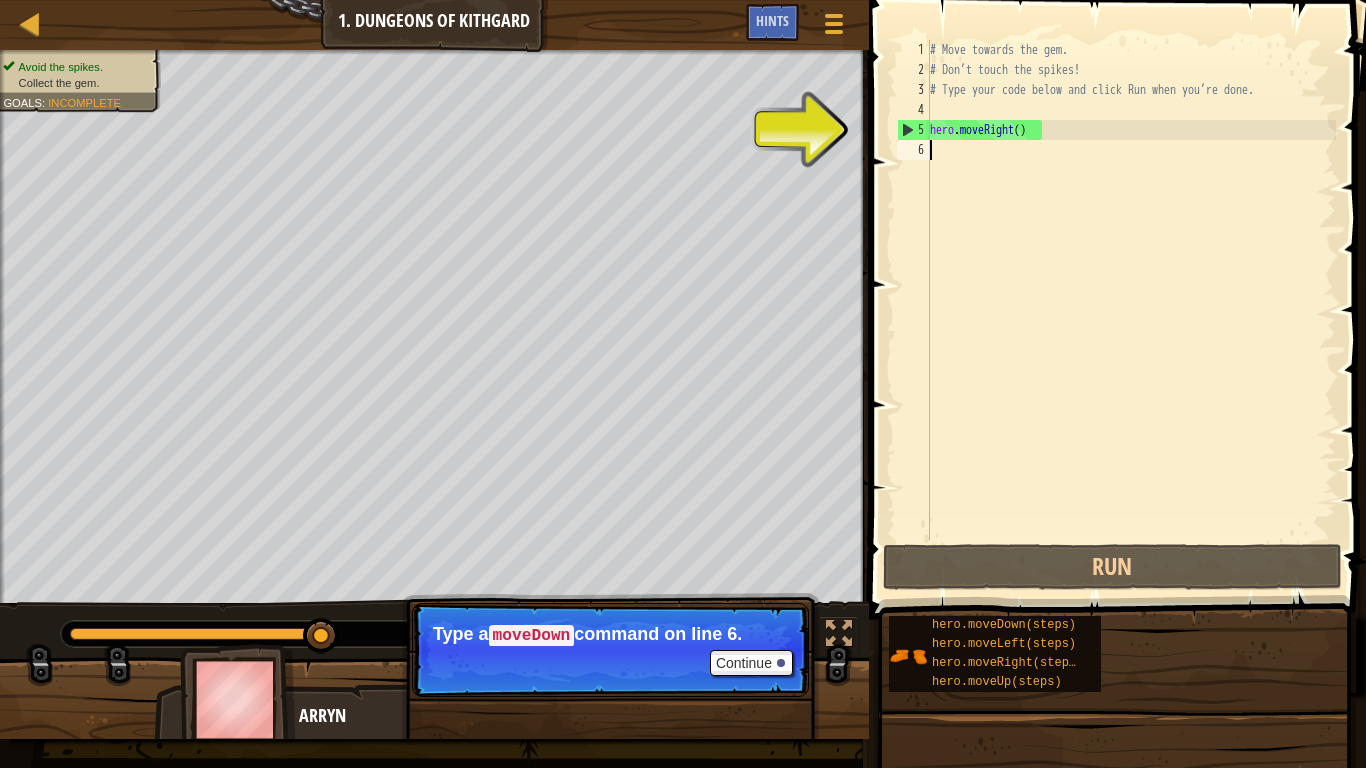 click on "# Move towards the gem. # Don’t touch the spikes! # Type your code below and click Run when you’re done. hero . moveRight ( )" at bounding box center (1131, 310) 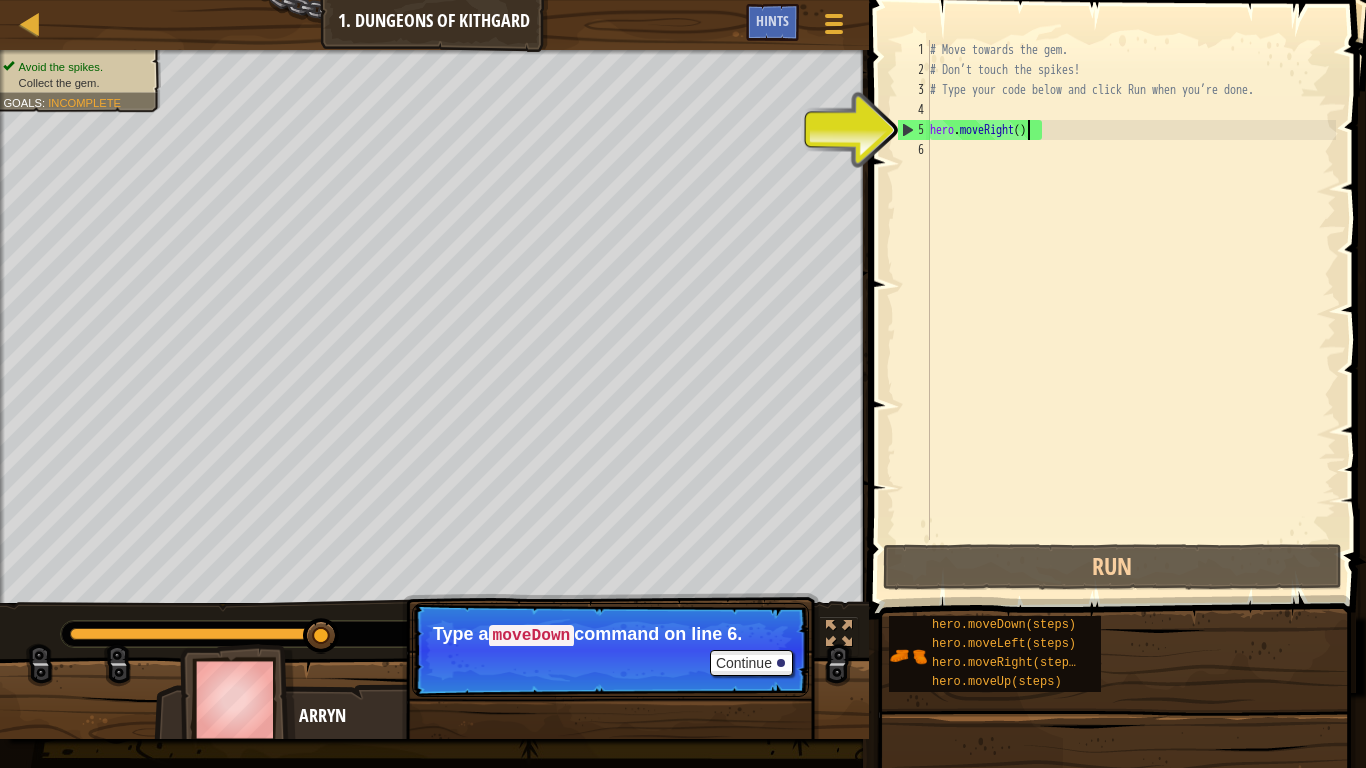 click on "# Move towards the gem. # Don’t touch the spikes! # Type your code below and click Run when you’re done. hero . moveRight ( )" at bounding box center [1131, 310] 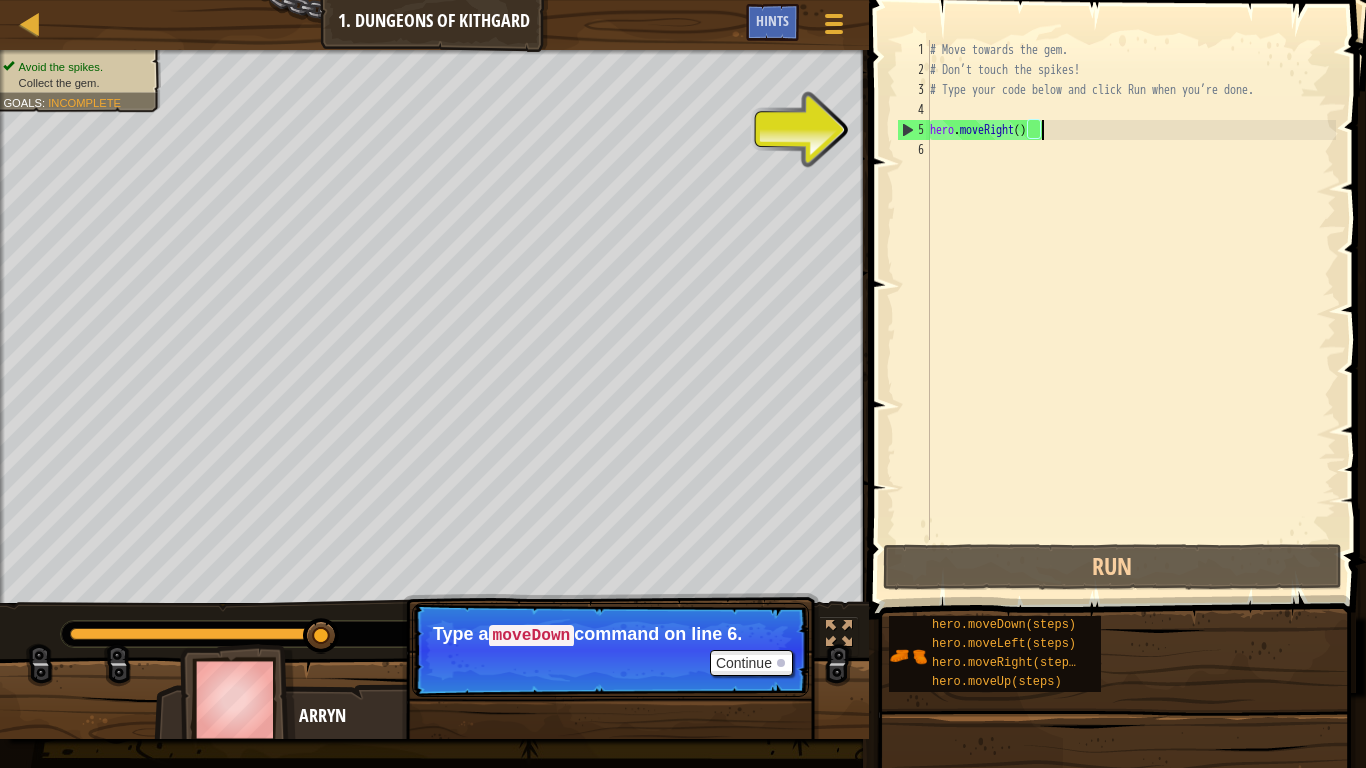 click on "# Move towards the gem. # Don’t touch the spikes! # Type your code below and click Run when you’re done. hero . moveRight ( )" at bounding box center [1131, 310] 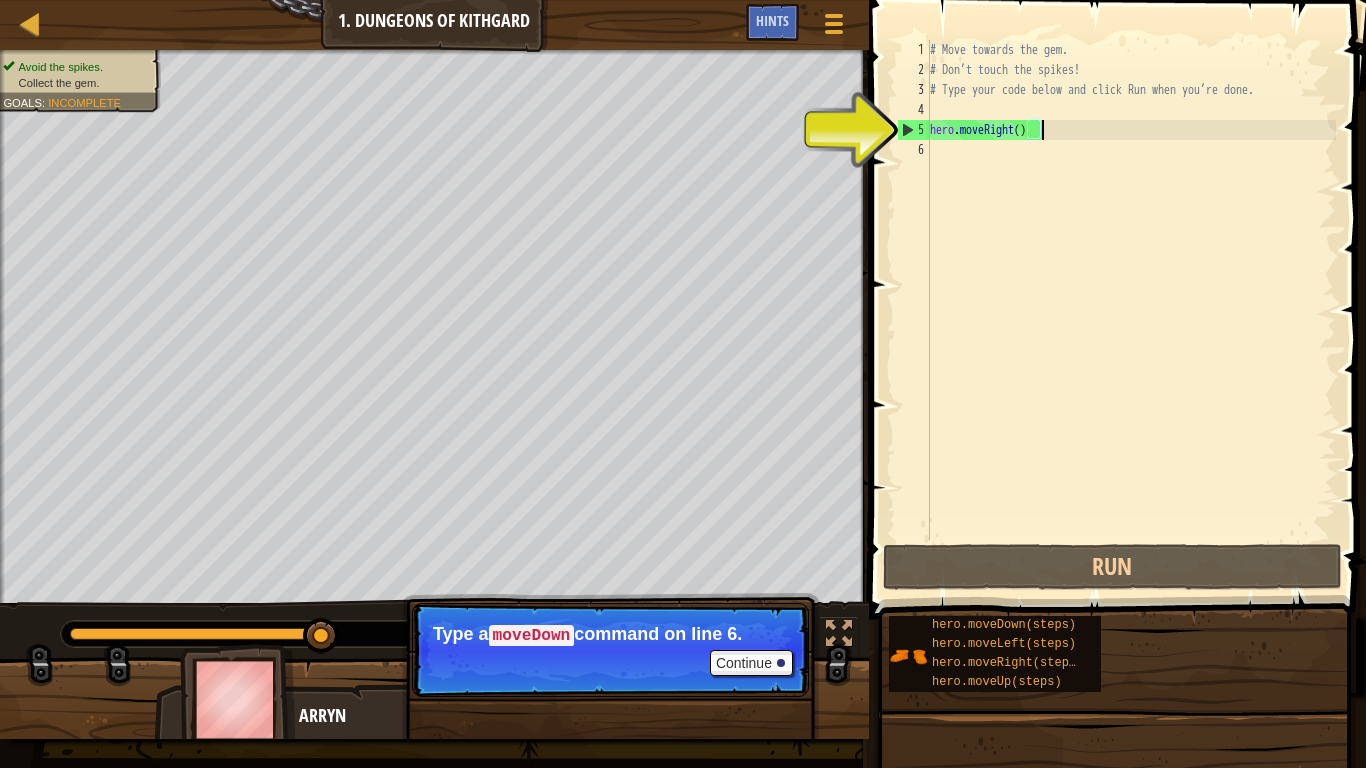 click on "# Move towards the gem. # Don’t touch the spikes! # Type your code below and click Run when you’re done. hero . moveRight ( )" at bounding box center [1131, 310] 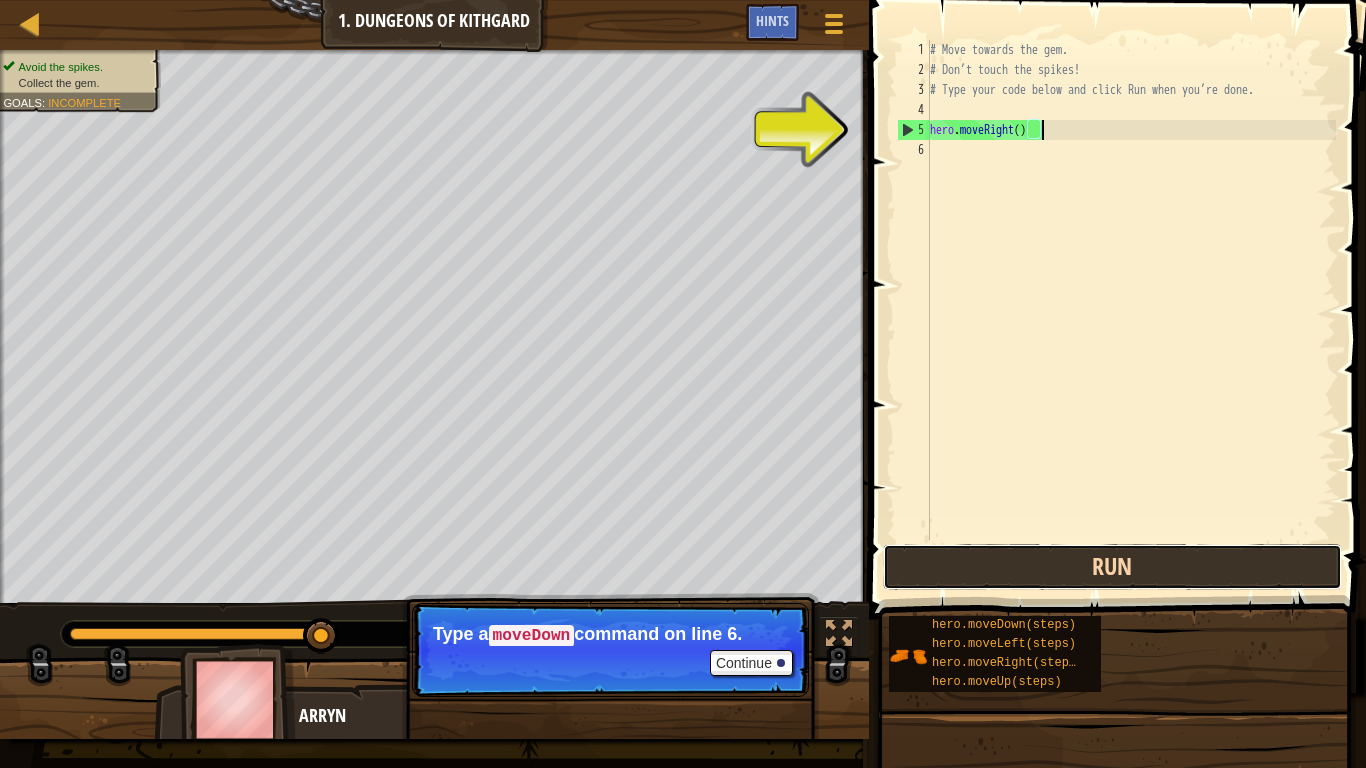 click on "Run" at bounding box center [1112, 567] 